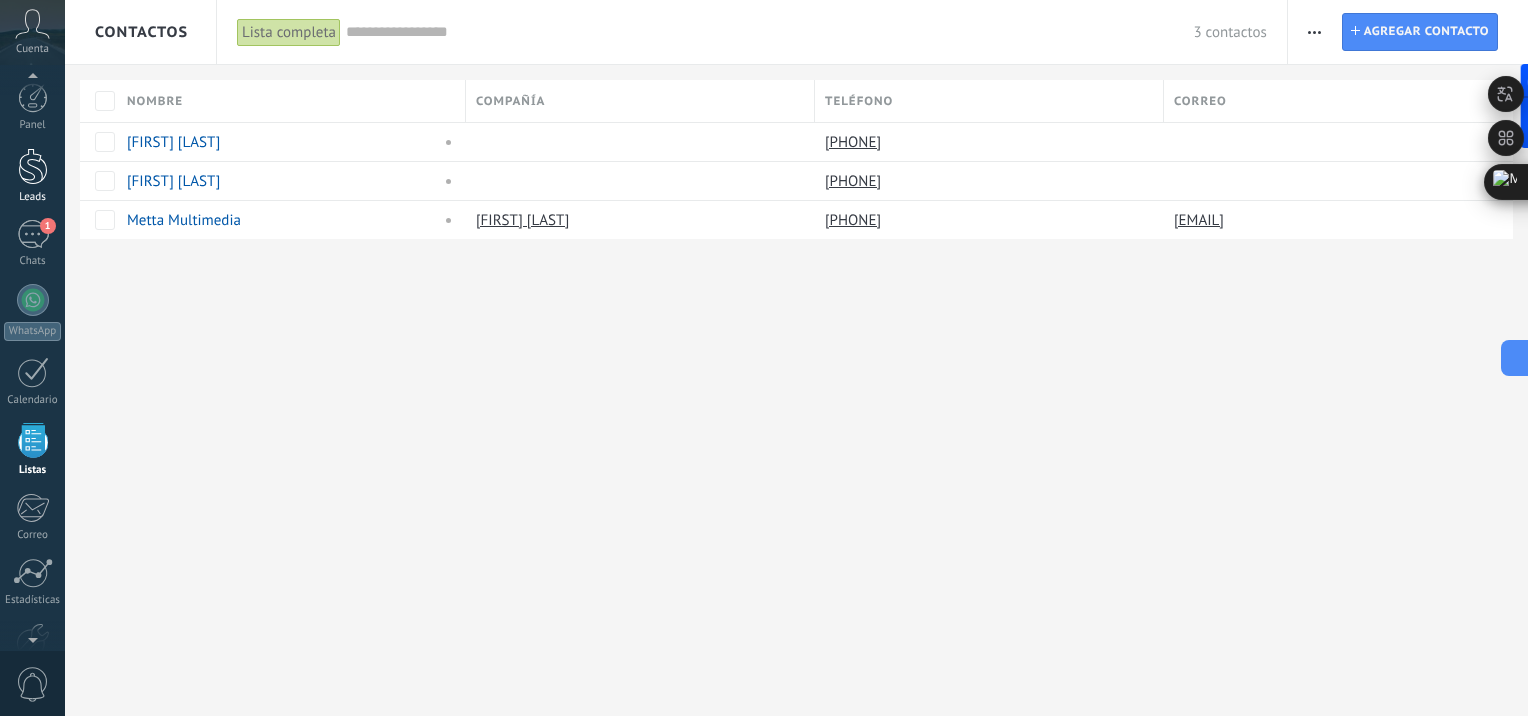 scroll, scrollTop: 0, scrollLeft: 0, axis: both 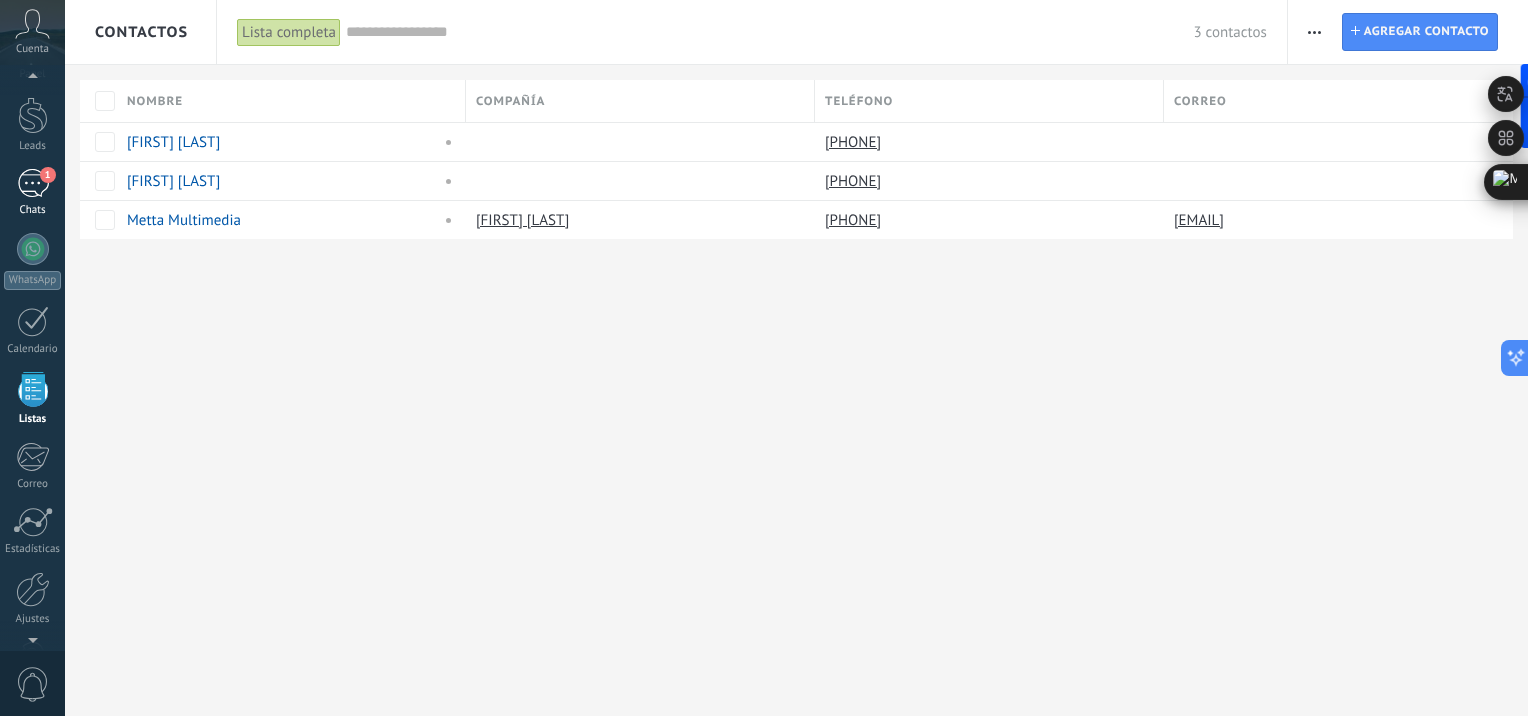 click on "1" at bounding box center (33, 183) 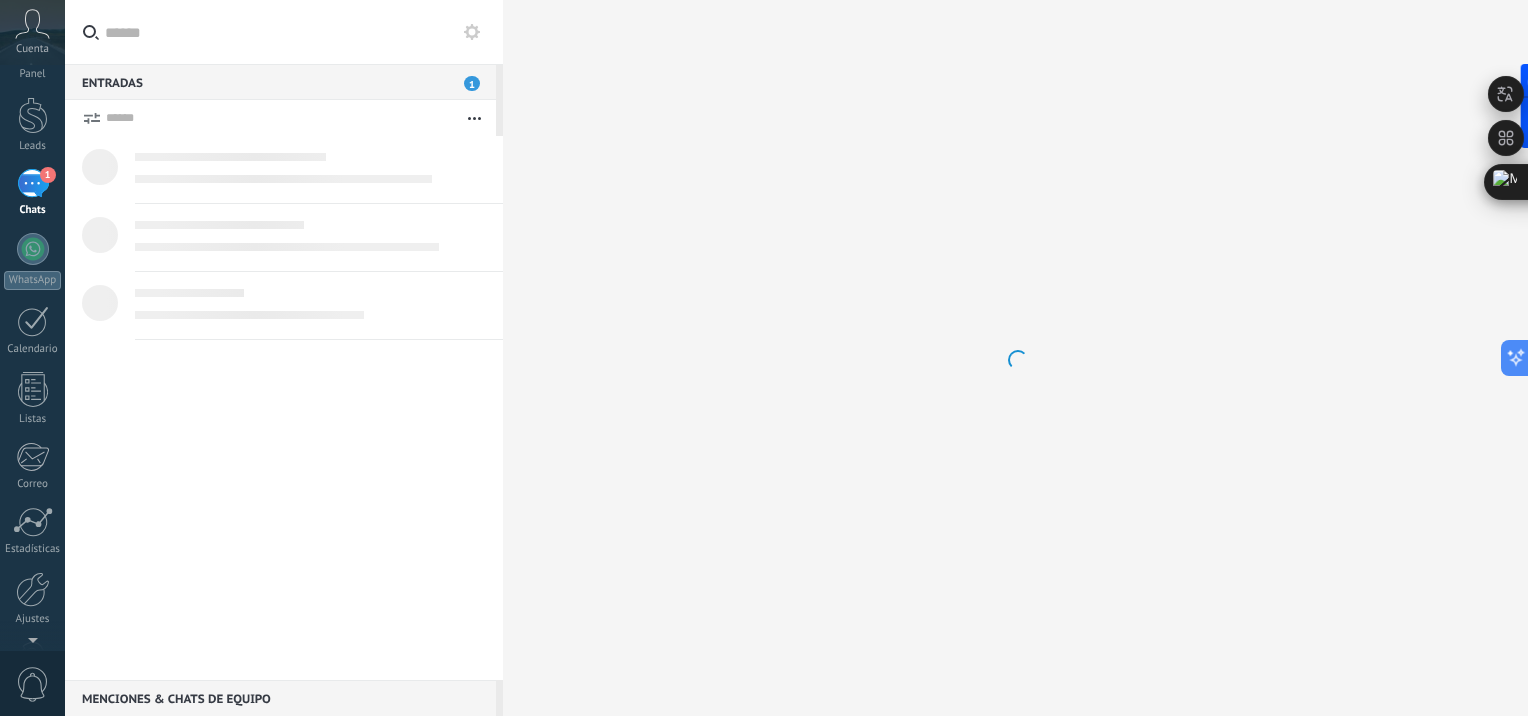 scroll, scrollTop: 0, scrollLeft: 0, axis: both 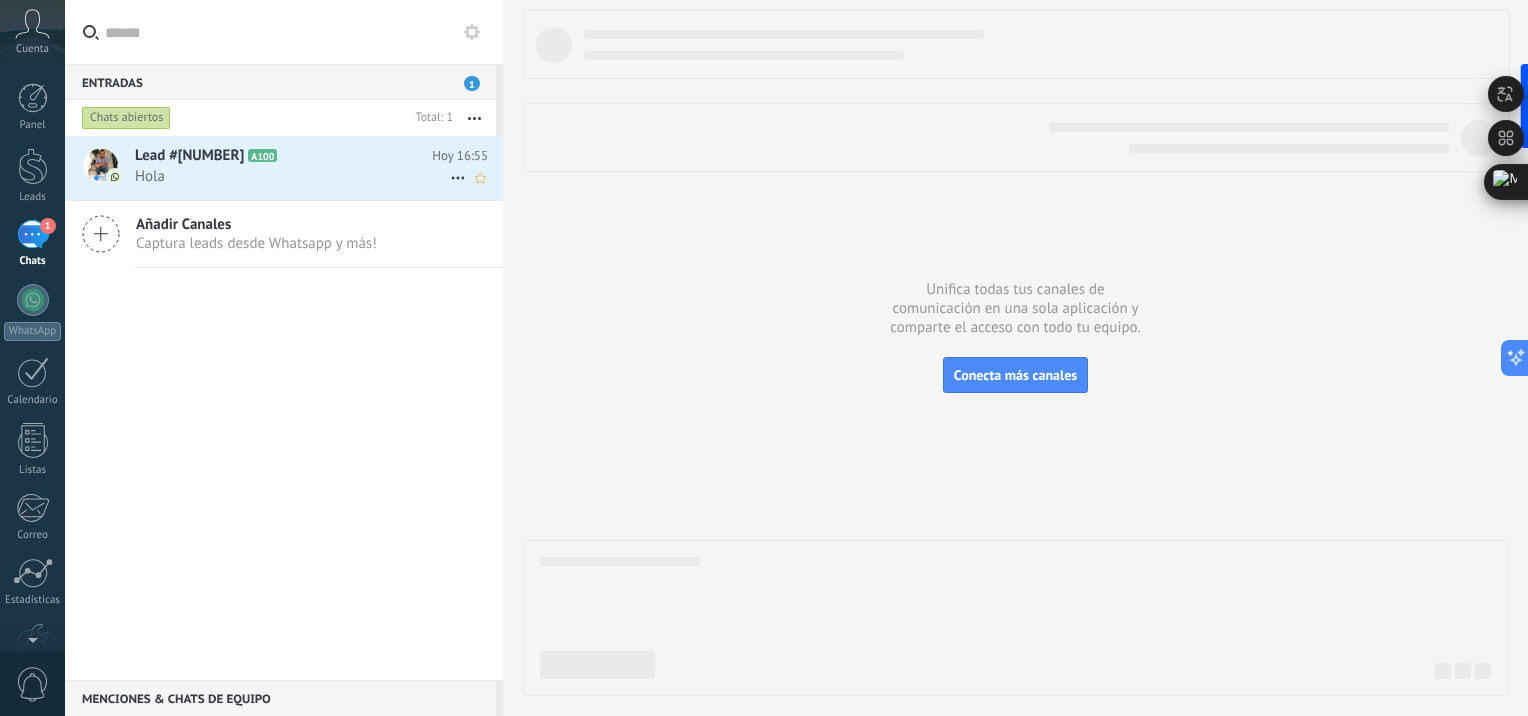 click on "Hola" at bounding box center [292, 176] 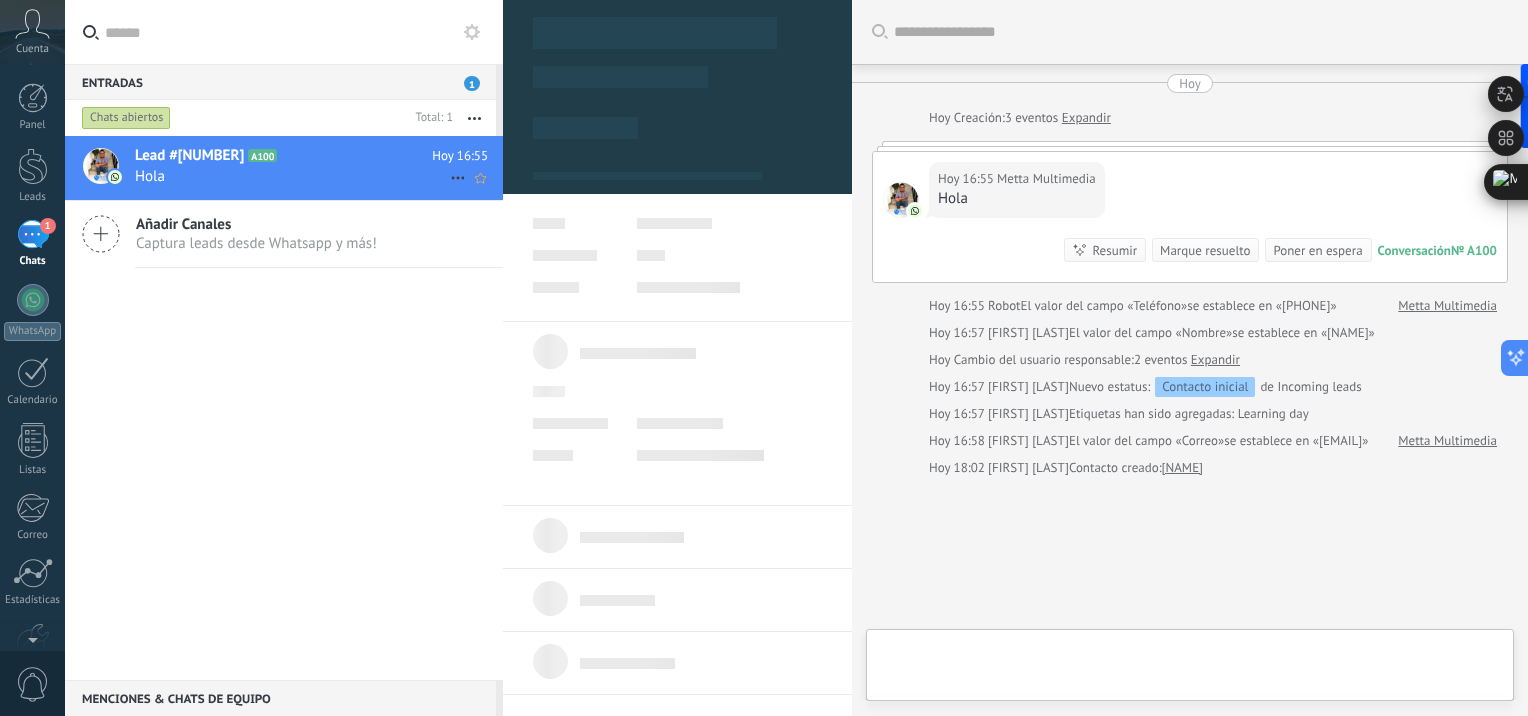 scroll, scrollTop: 110, scrollLeft: 0, axis: vertical 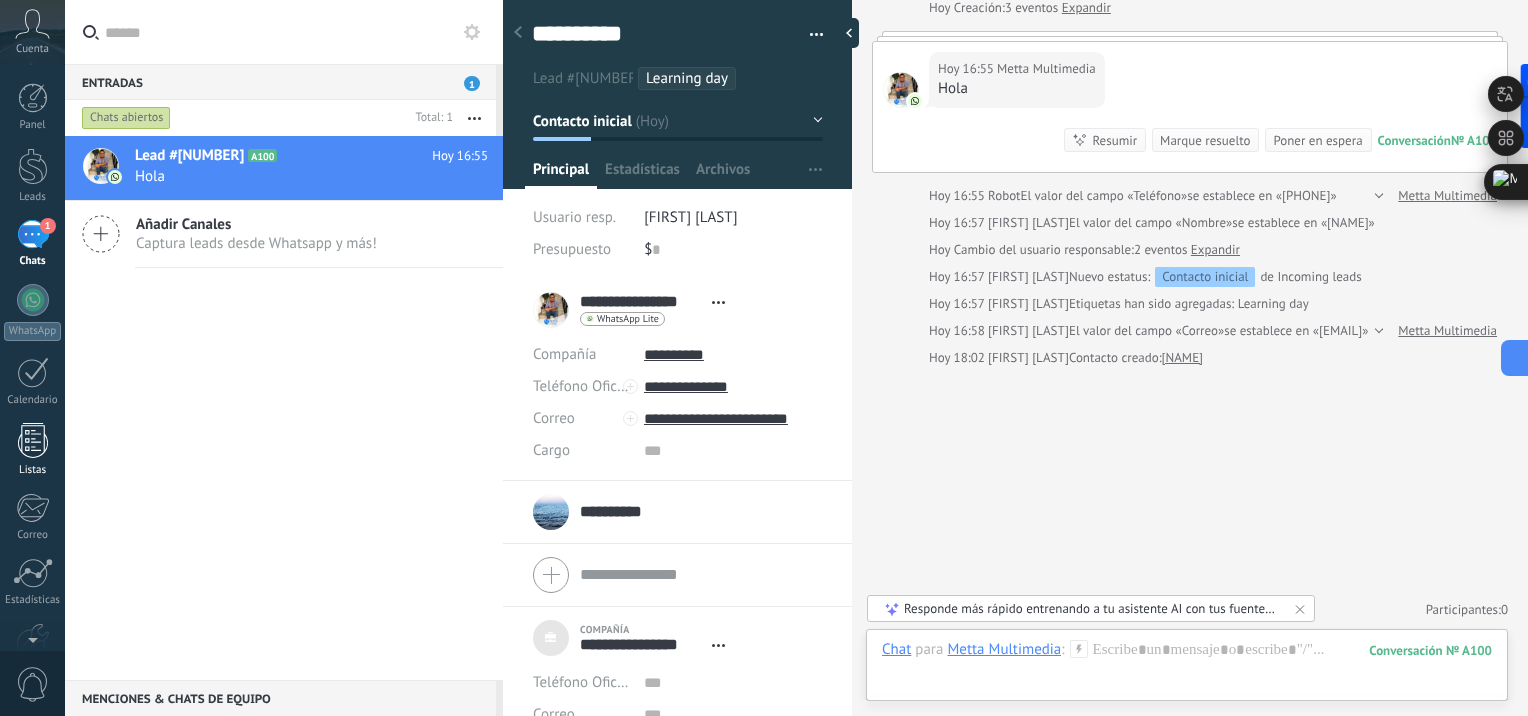 click at bounding box center [33, 440] 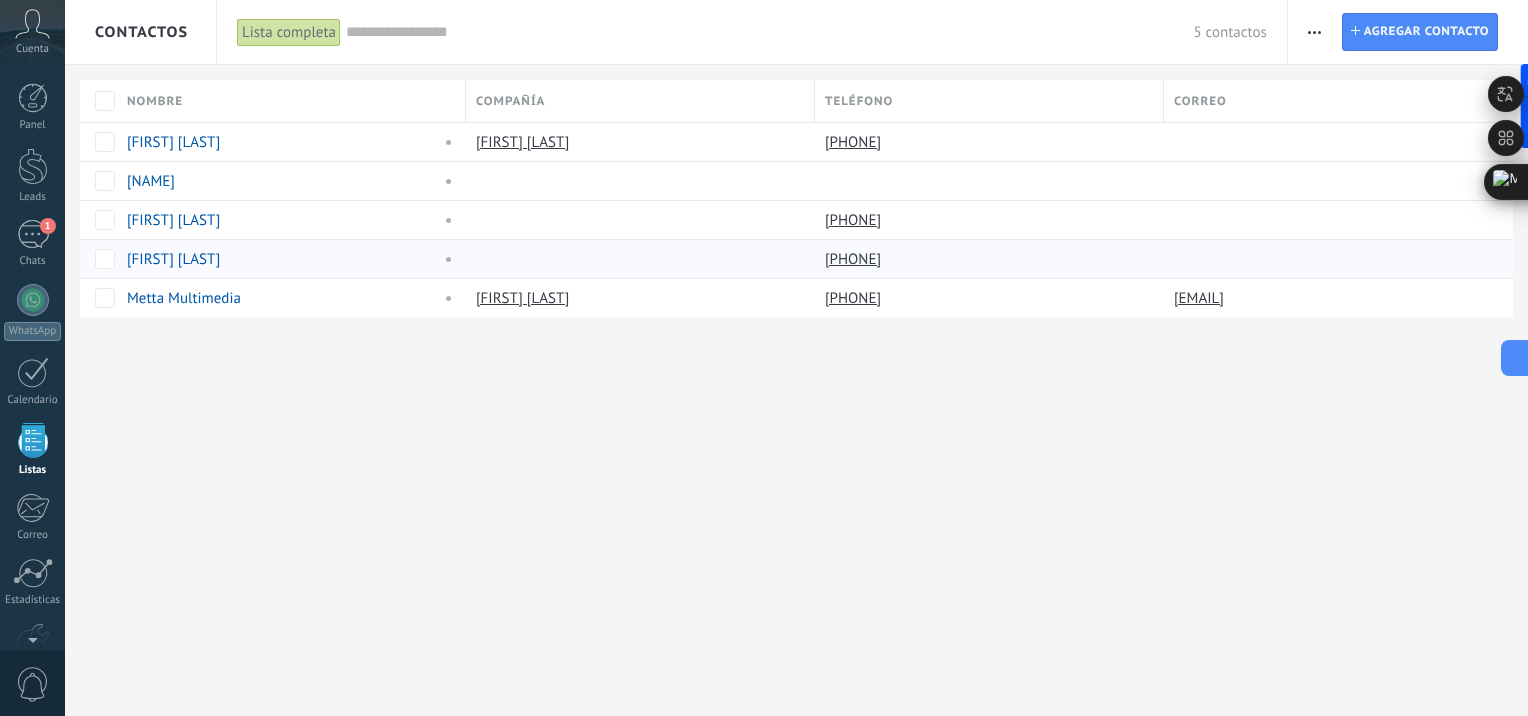 scroll, scrollTop: 51, scrollLeft: 0, axis: vertical 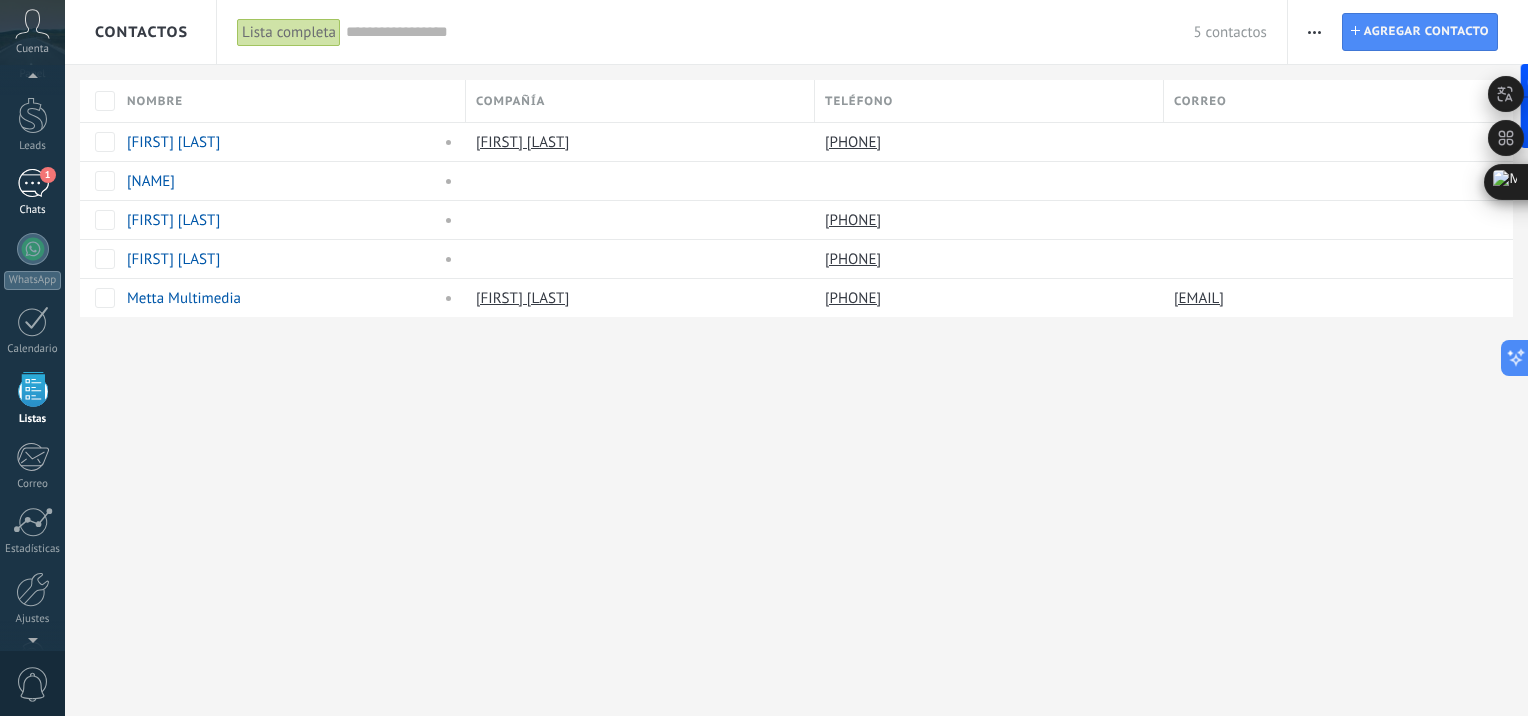click on "1" at bounding box center (33, 183) 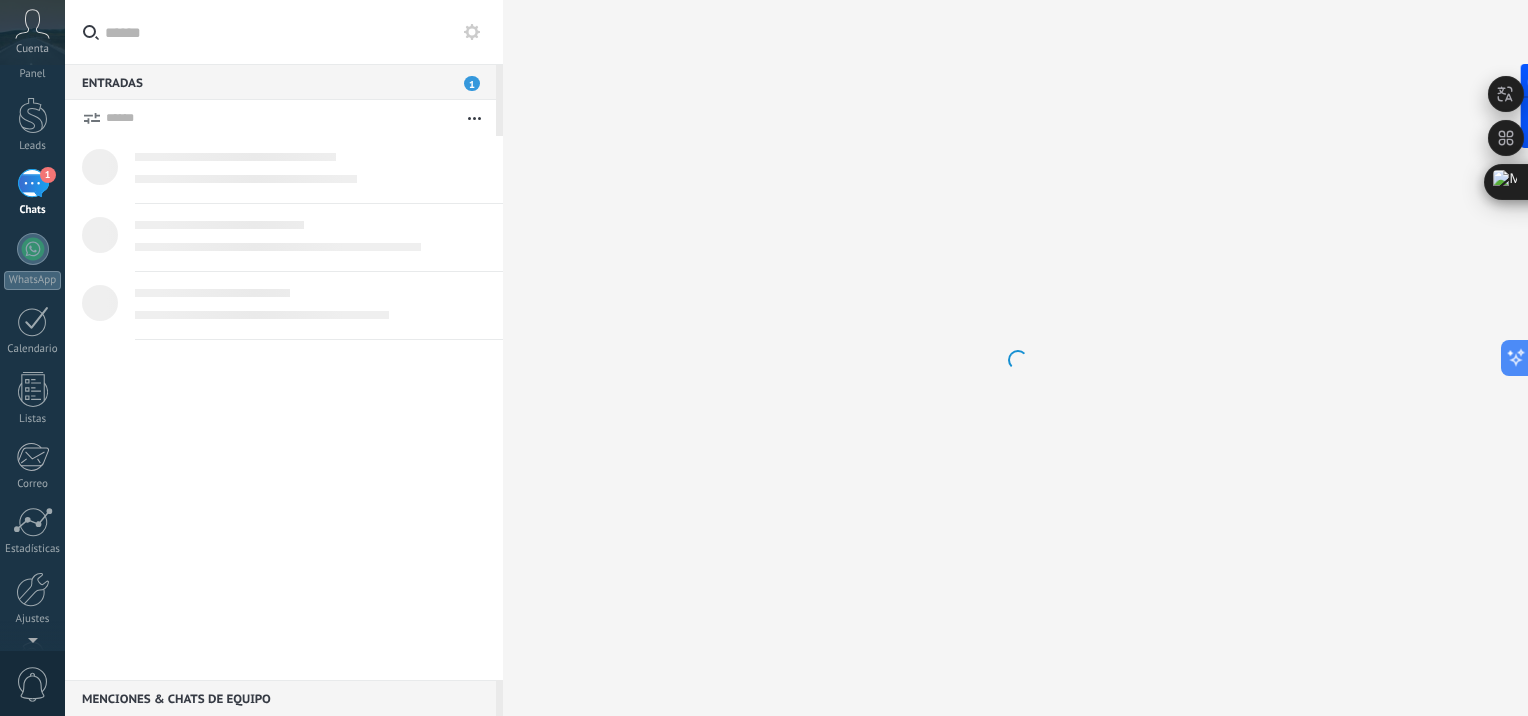 scroll, scrollTop: 0, scrollLeft: 0, axis: both 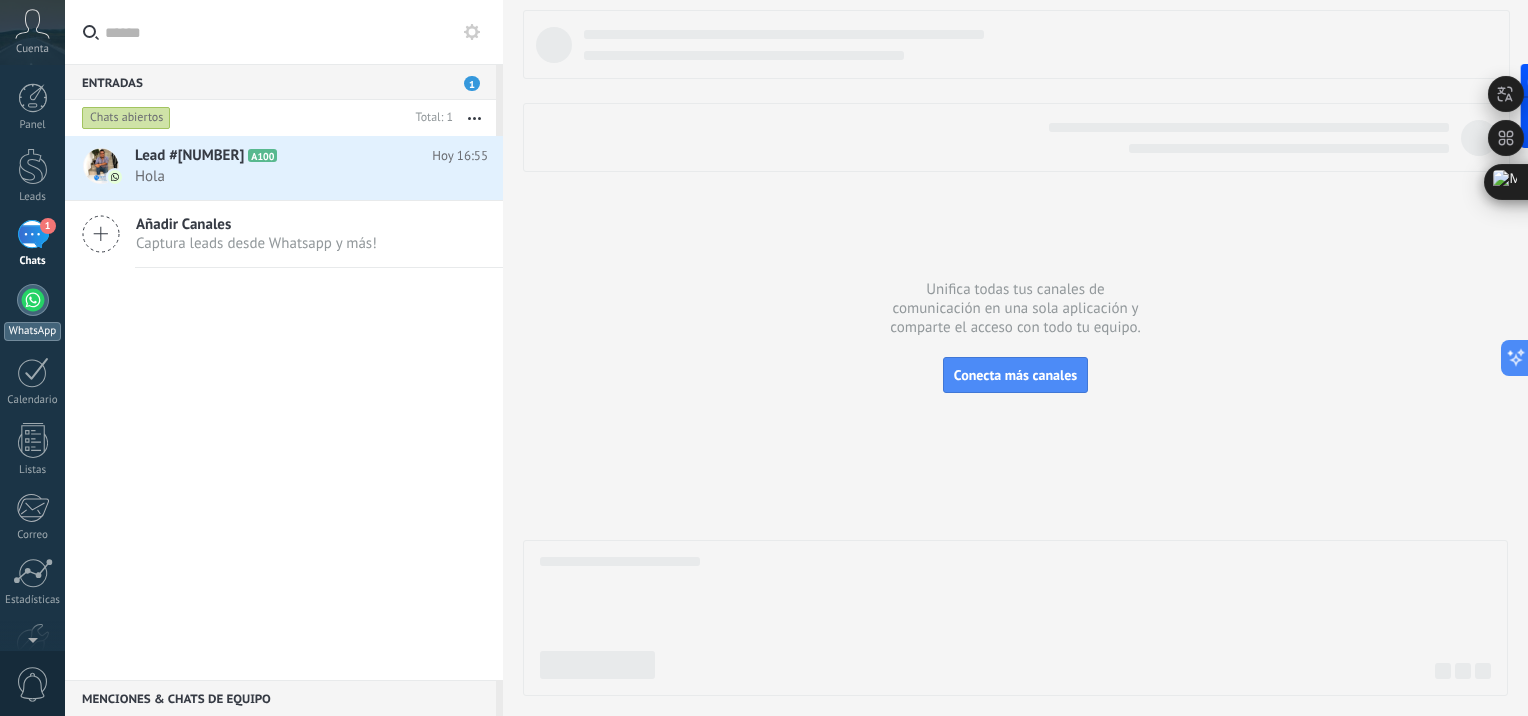 click at bounding box center [33, 300] 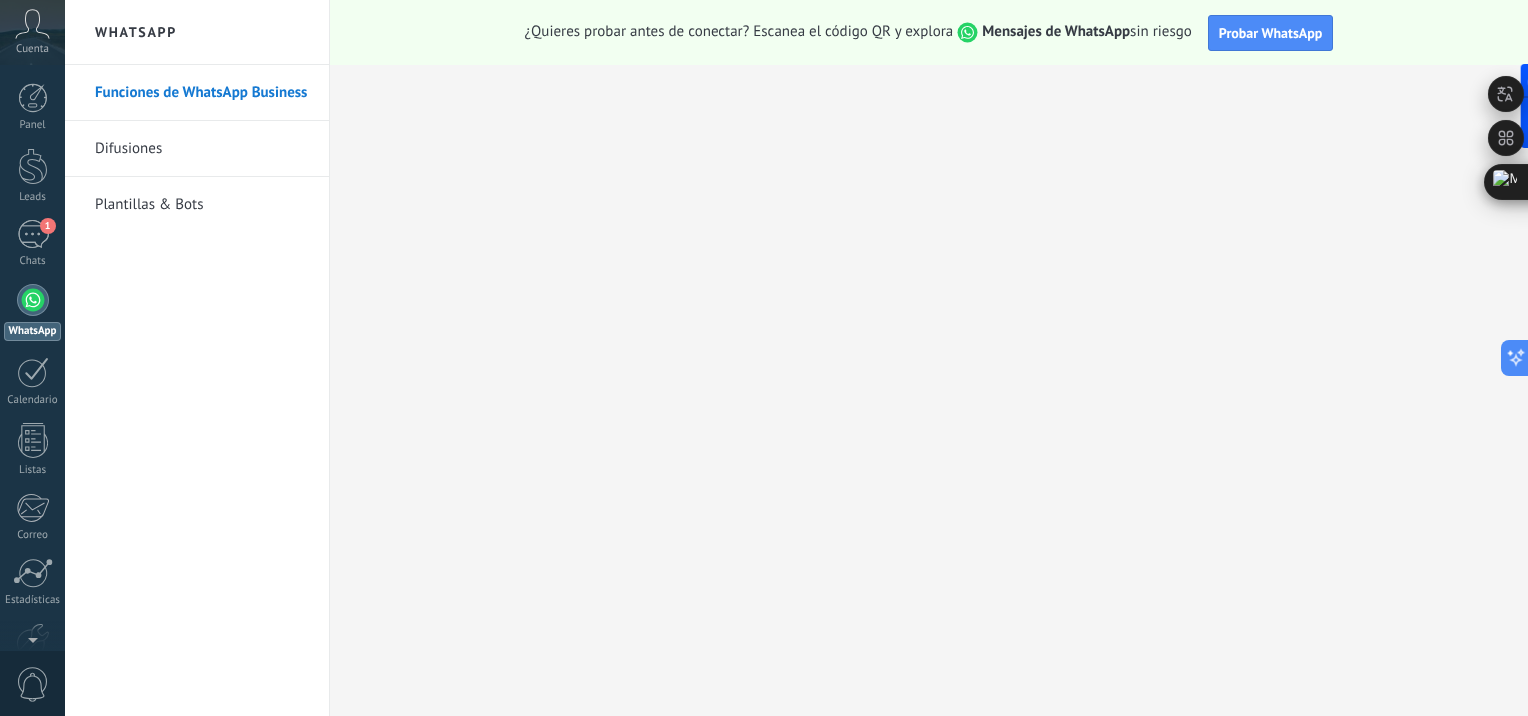 click on "Difusiones" at bounding box center [202, 149] 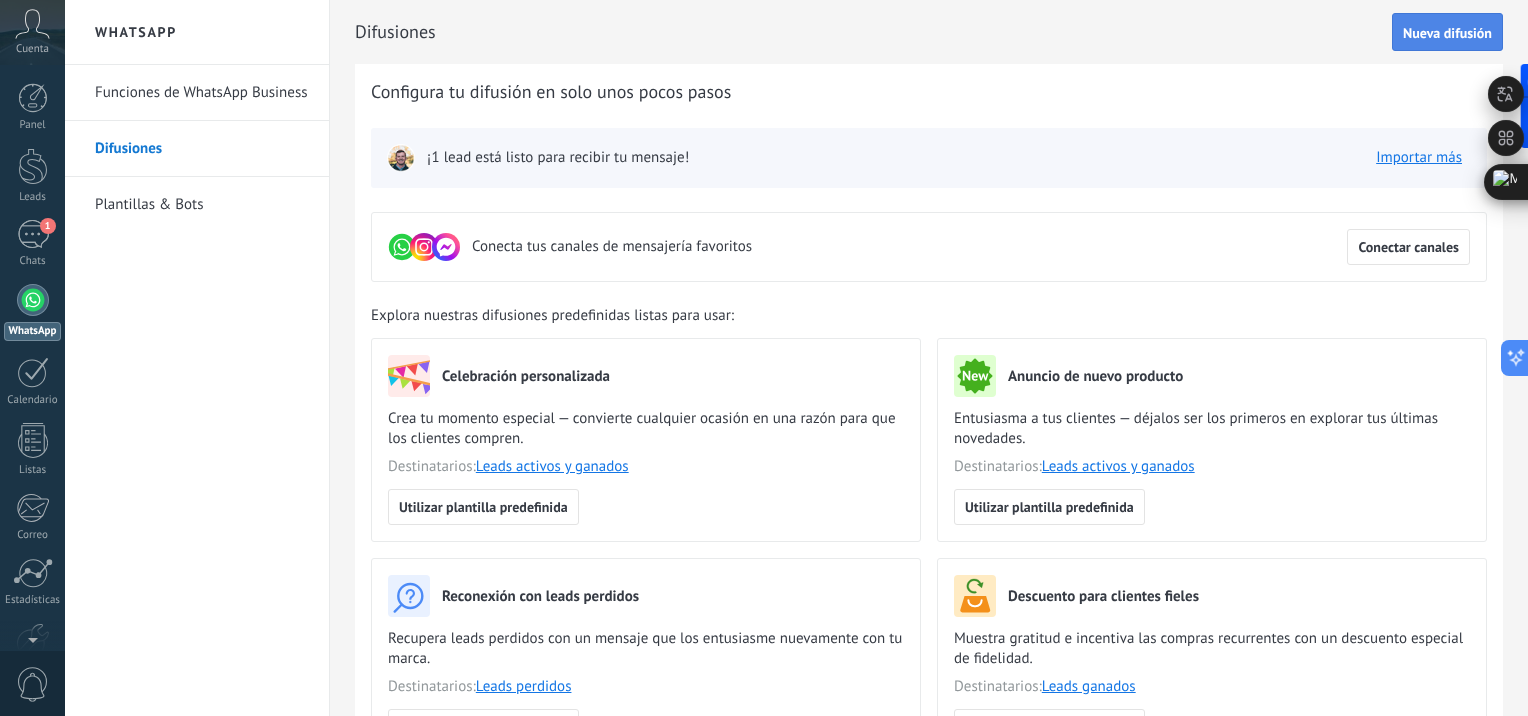 click on "Nueva difusión" at bounding box center [1447, 33] 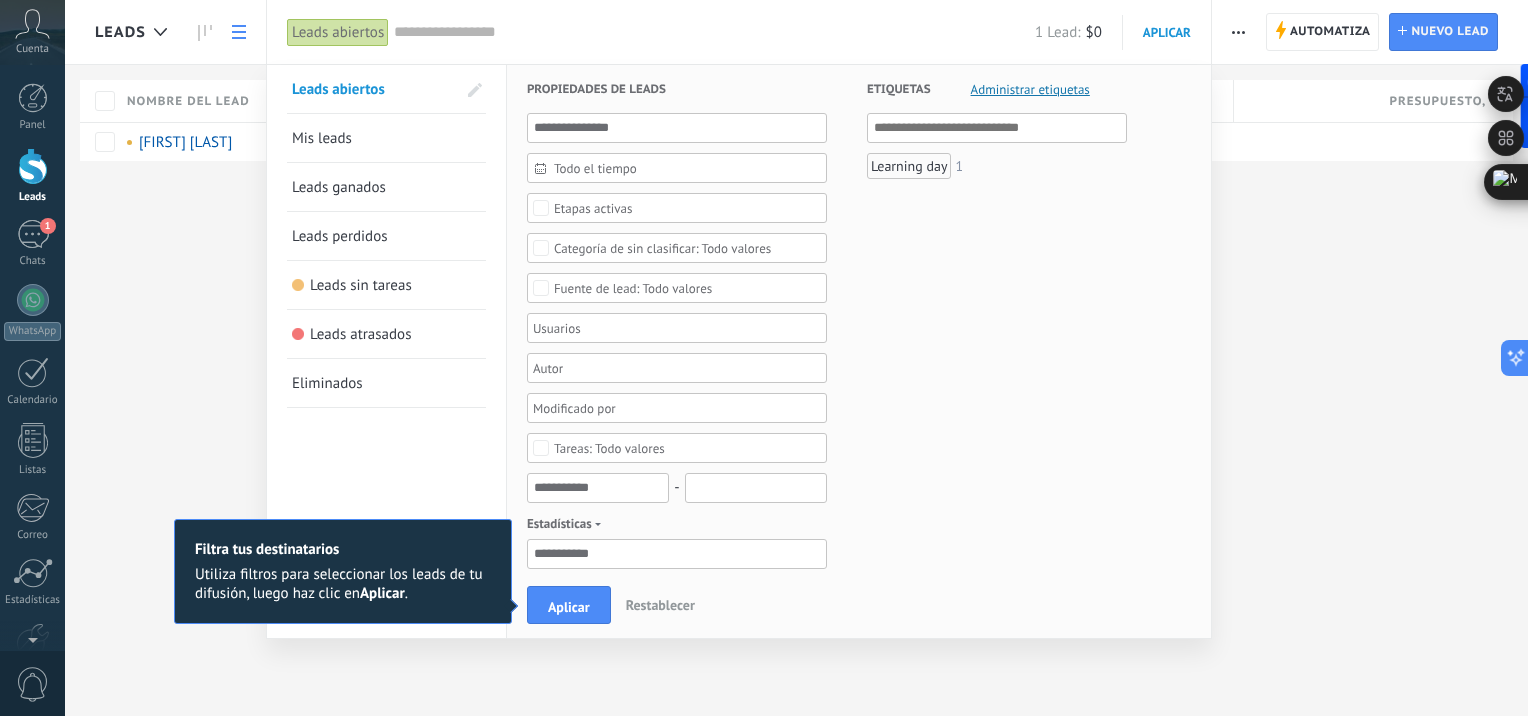 click on "Learning day" at bounding box center (909, 166) 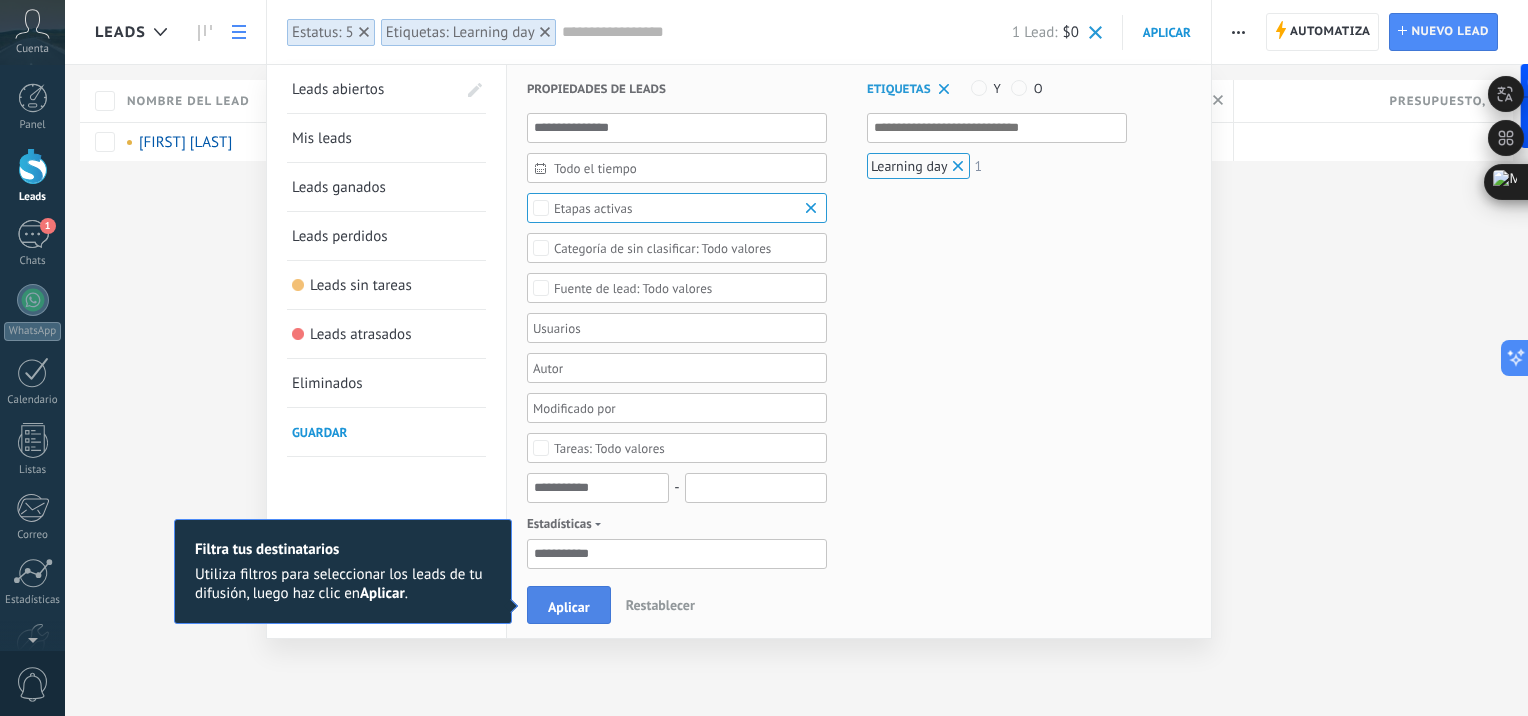click on "Aplicar" at bounding box center [569, 607] 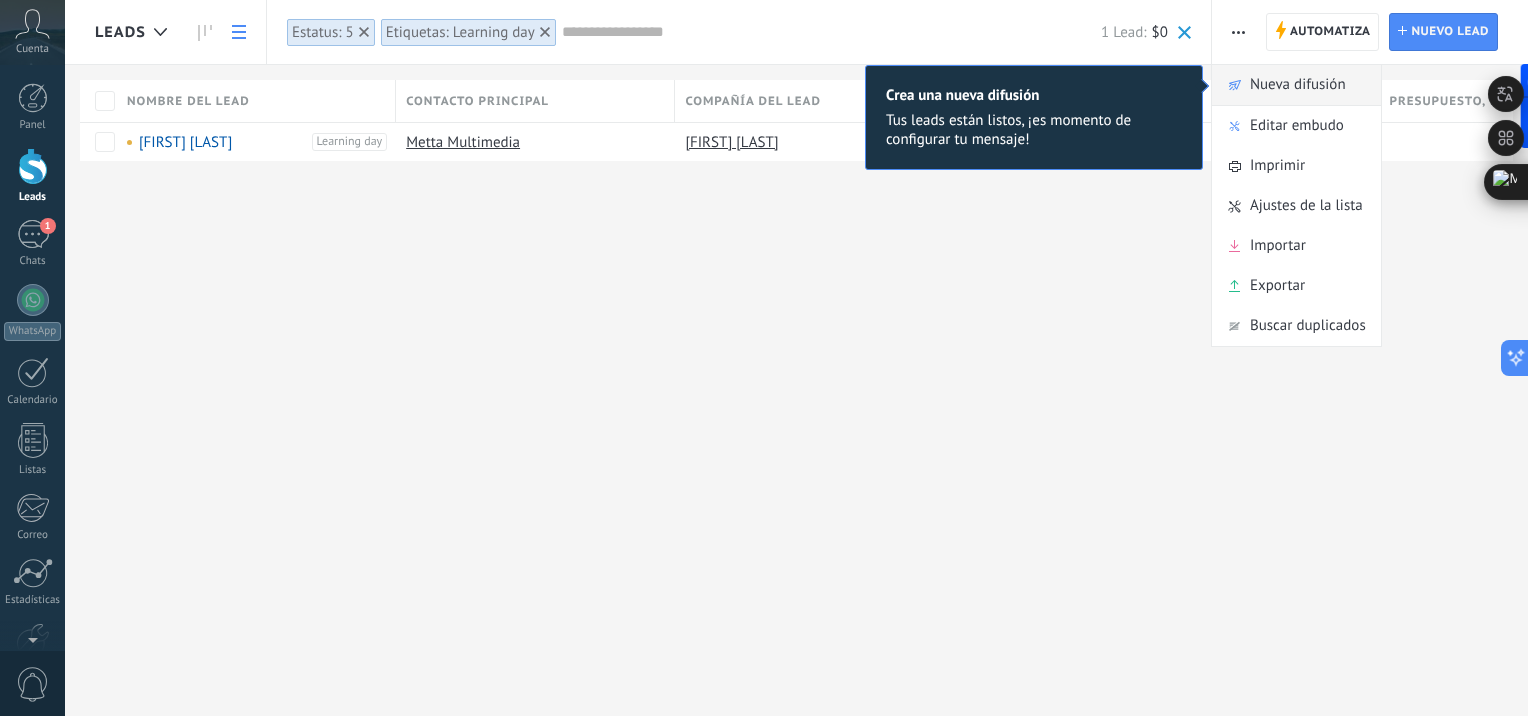 click on "Nueva difusión" at bounding box center (1298, 85) 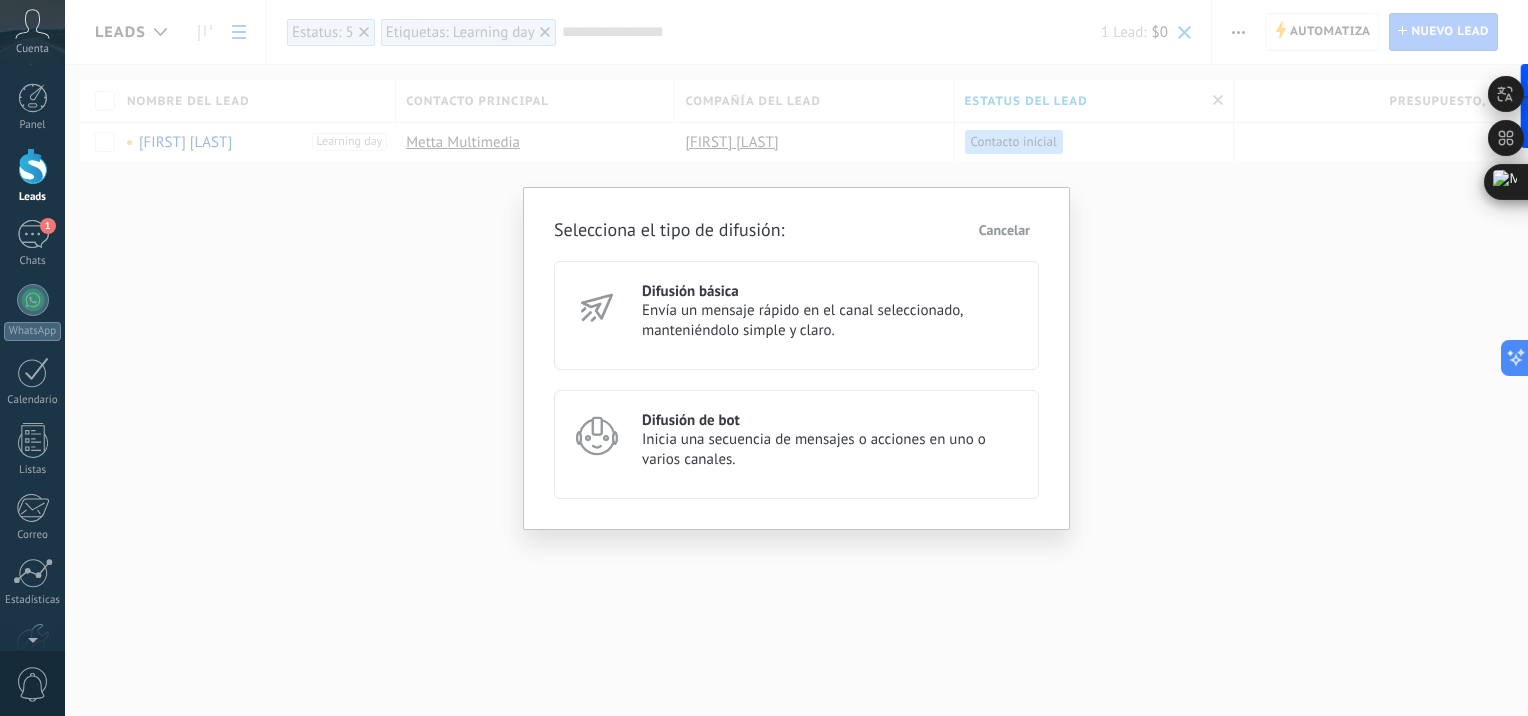 click on "Envía un mensaje rápido en el canal seleccionado, manteniéndolo simple y claro." at bounding box center (831, 321) 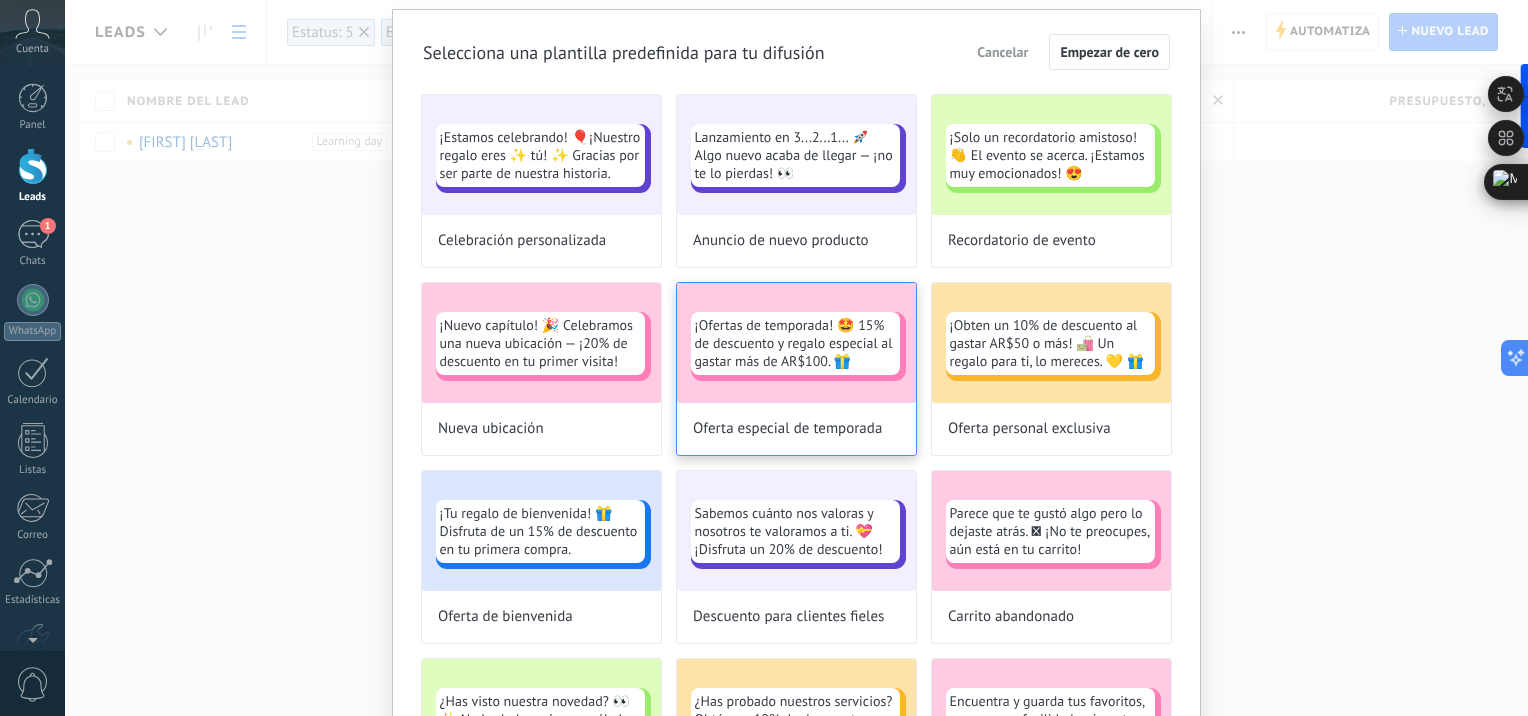 scroll, scrollTop: 28, scrollLeft: 0, axis: vertical 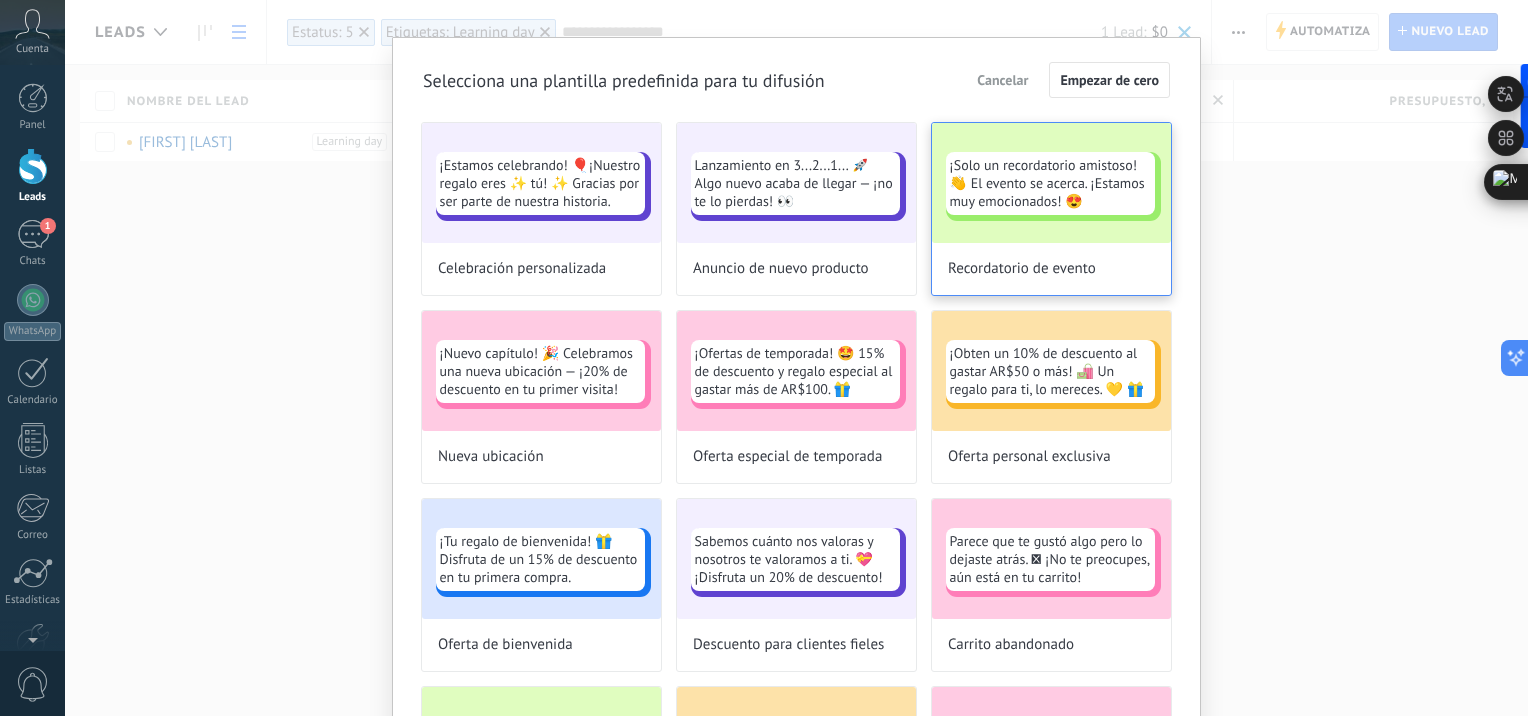 click on "¡Solo un recordatorio amistoso!👋
El evento se acerca. ¡Estamos muy emocionados! 😍" at bounding box center [1051, 183] 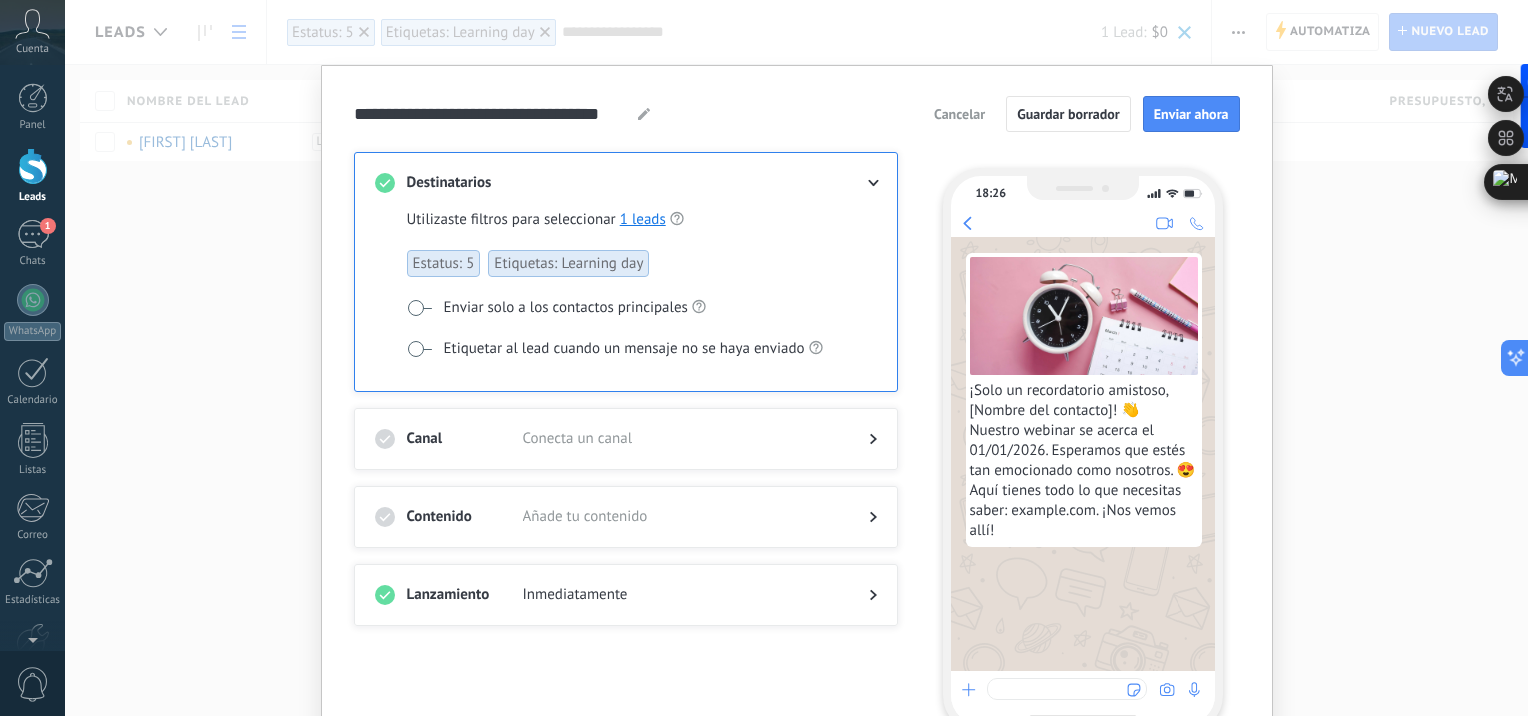 click on "Añade tu contenido" at bounding box center (680, 439) 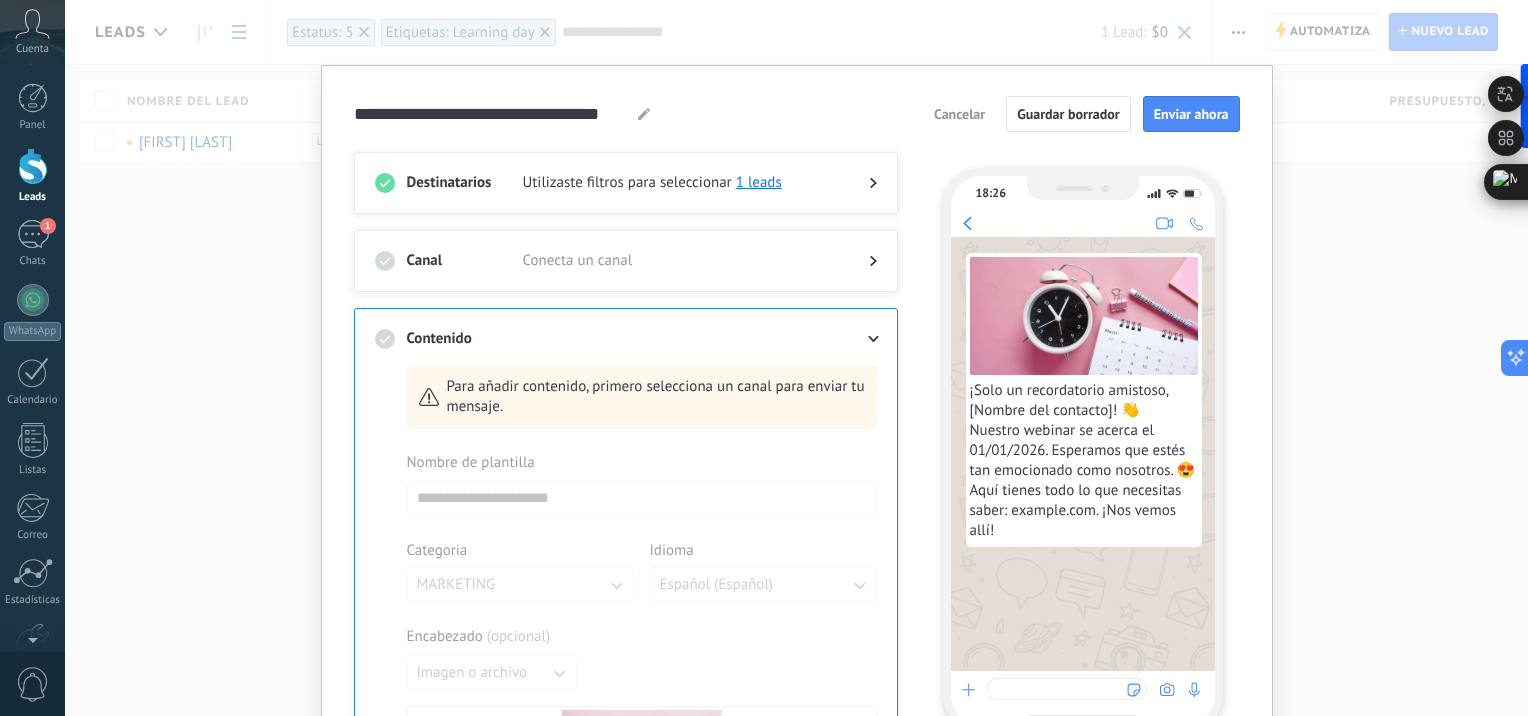 click on "Utilizaste filtros para seleccionar" at bounding box center (627, 183) 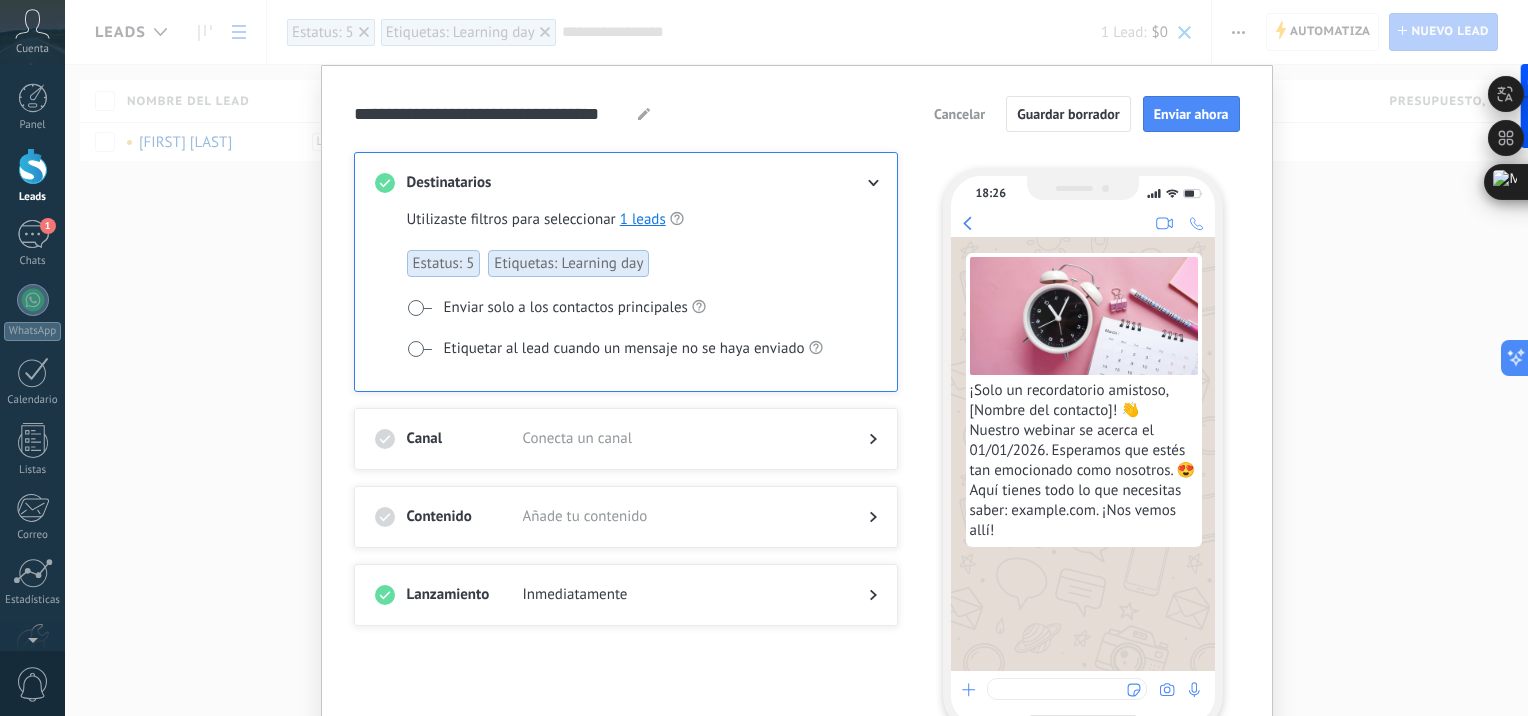 click at bounding box center (419, 308) 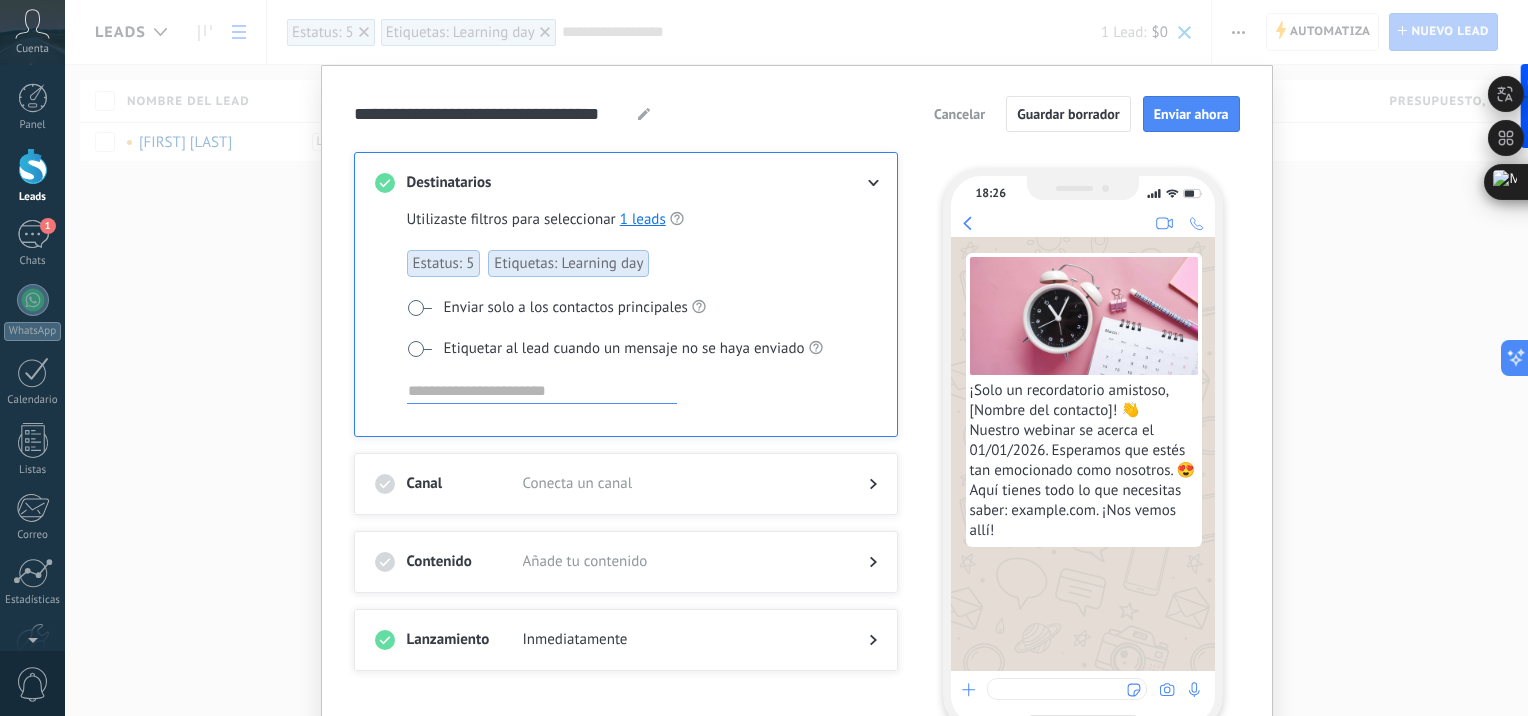 click on "Conecta un canal" at bounding box center [680, 484] 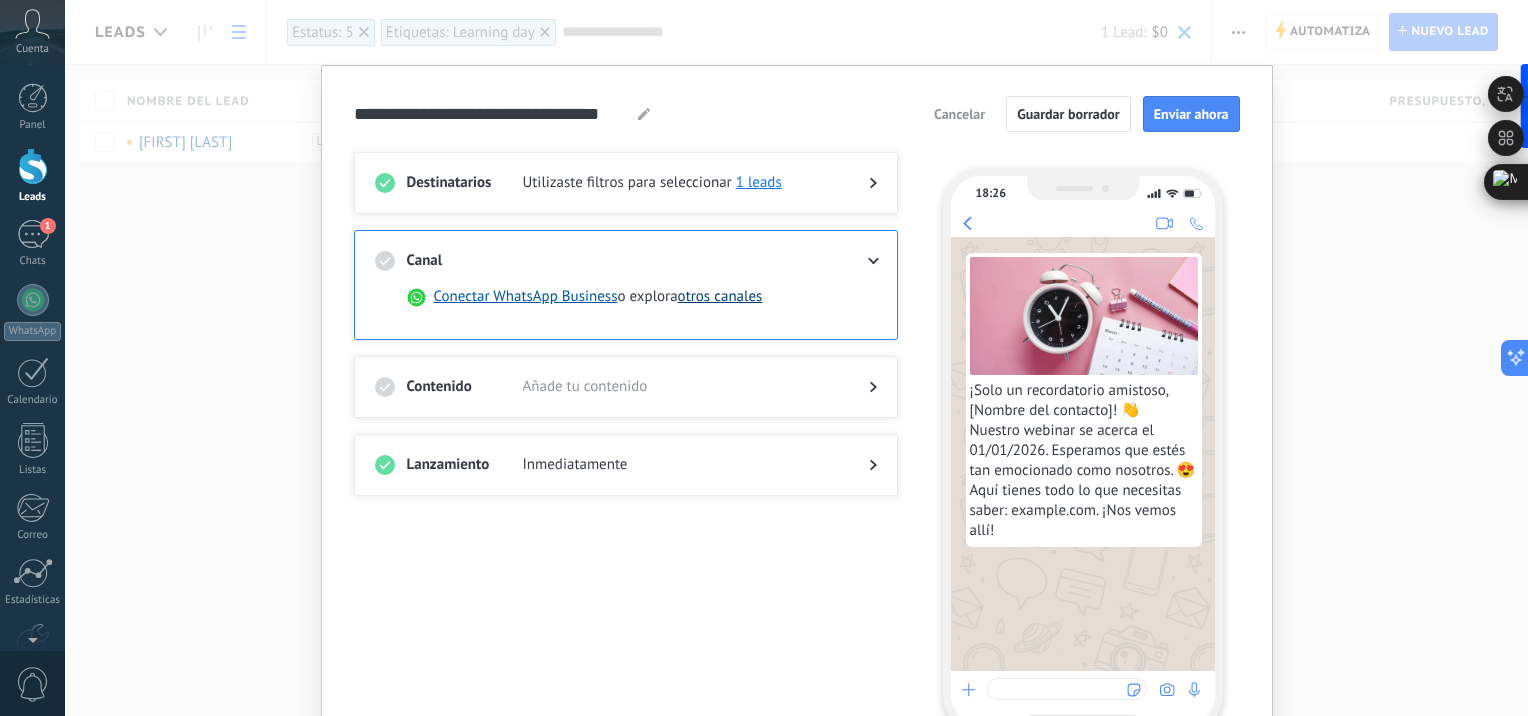 click on "otros canales" at bounding box center (720, 297) 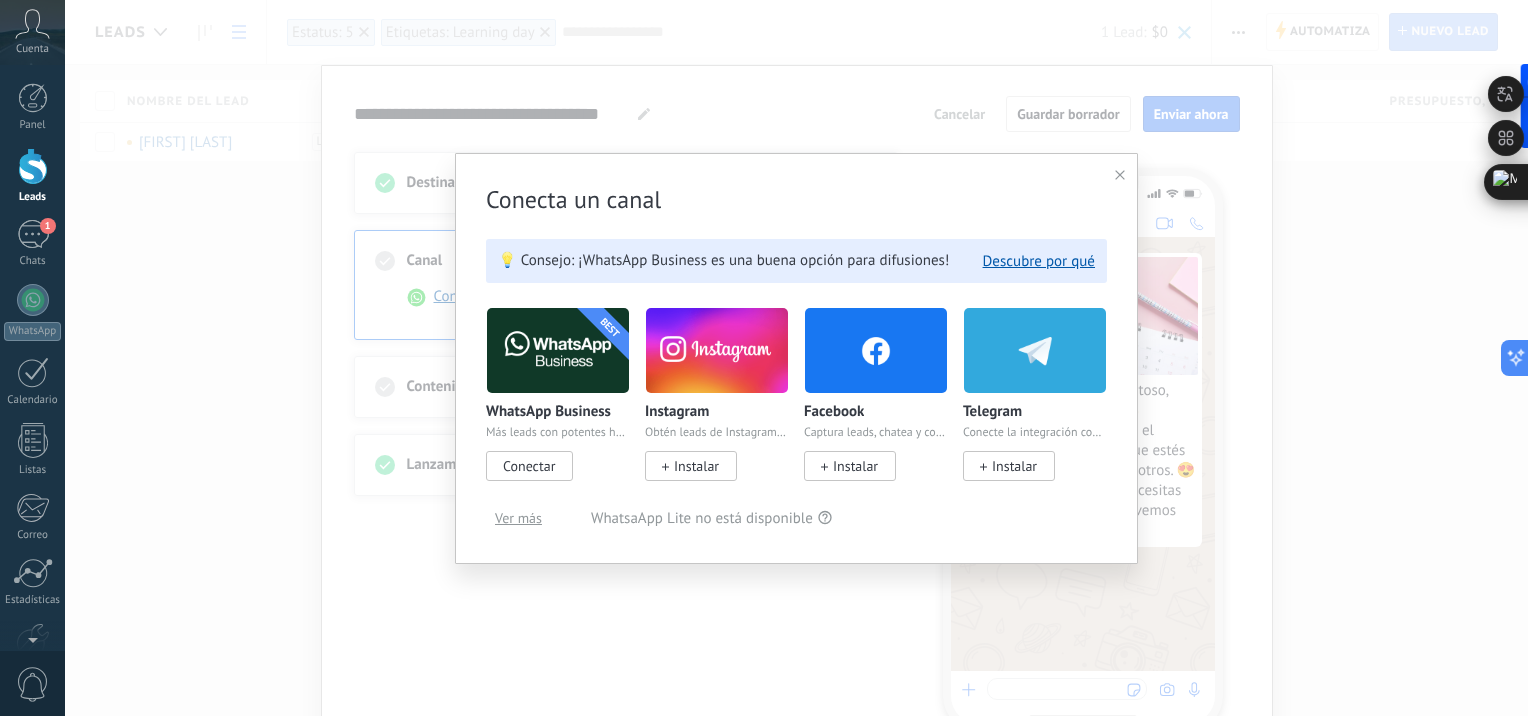 click at bounding box center [1120, 175] 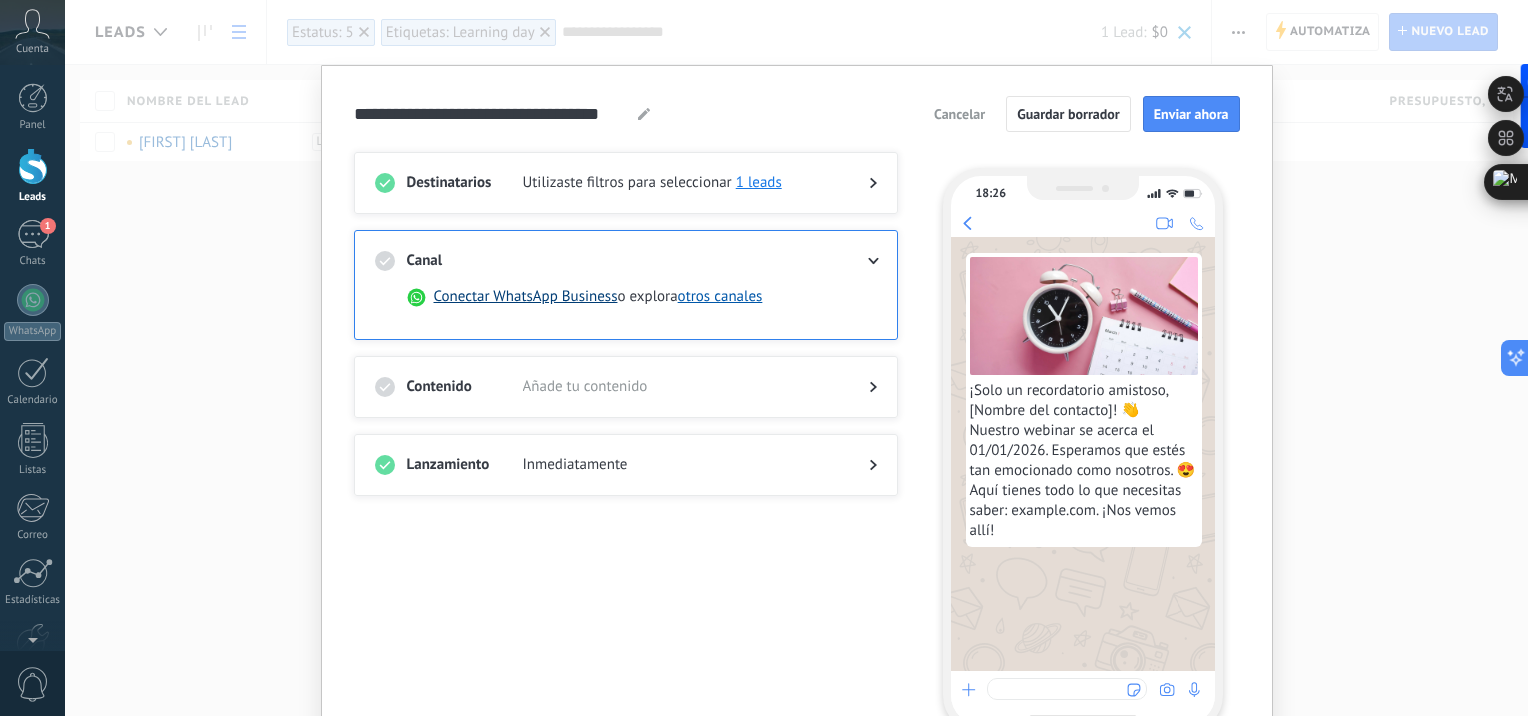 click on "Conectar WhatsApp Business" at bounding box center [526, 297] 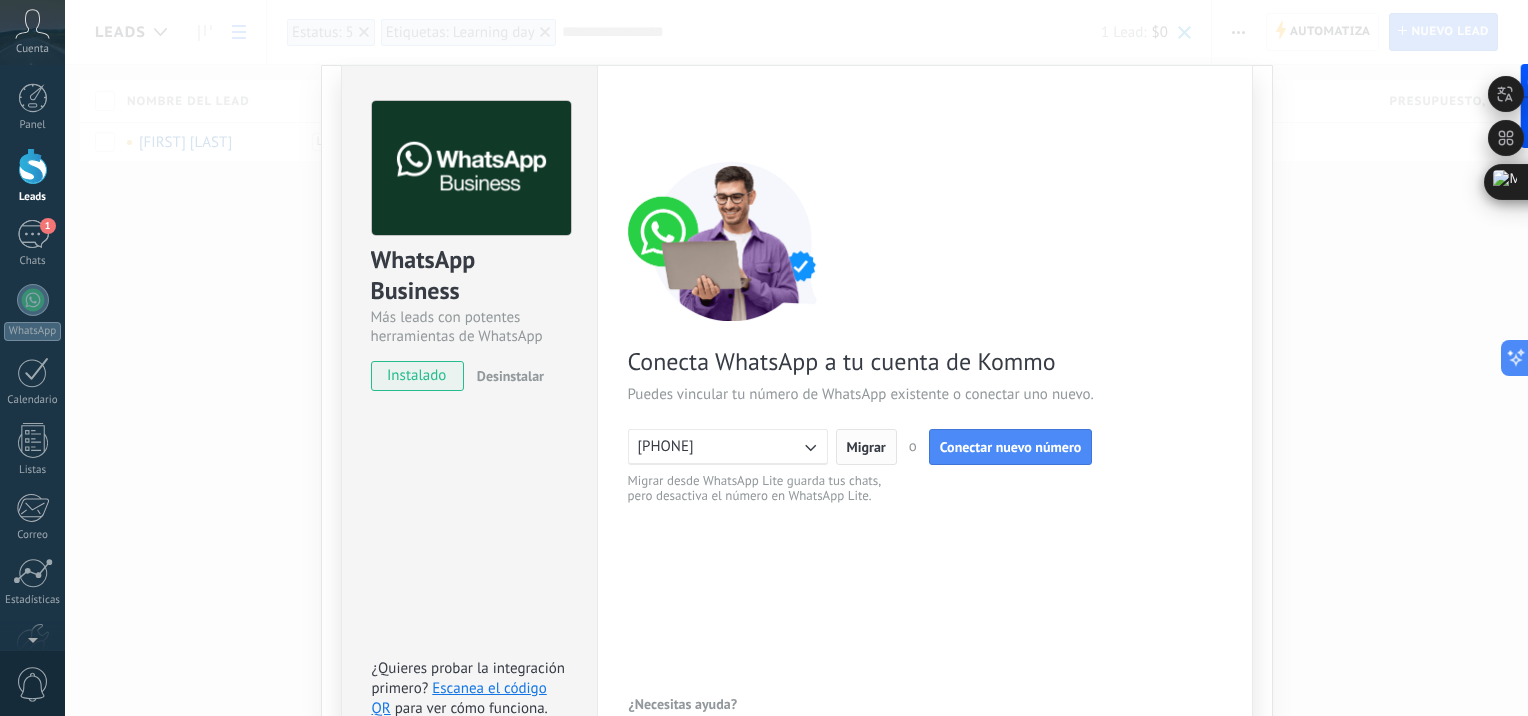 click on "Migrar" at bounding box center (866, 447) 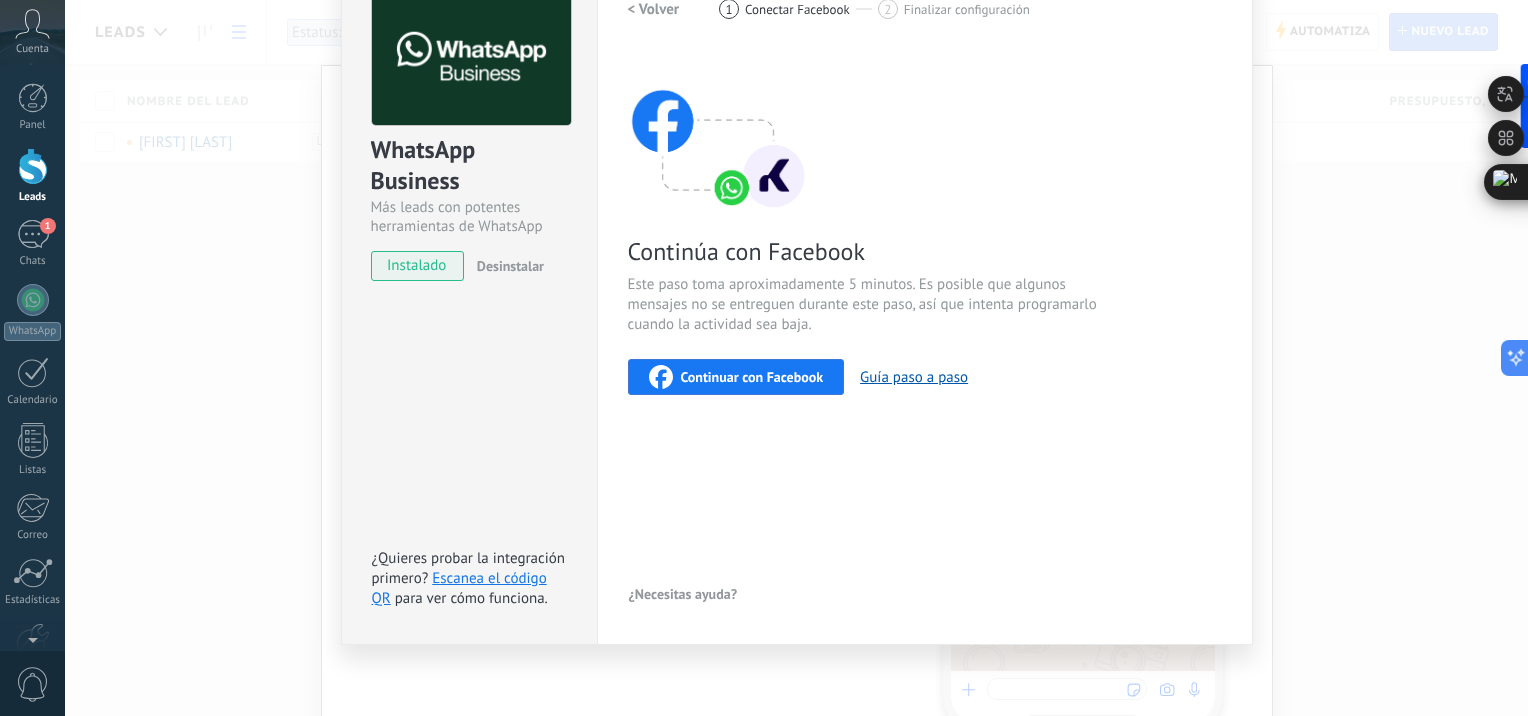scroll, scrollTop: 113, scrollLeft: 0, axis: vertical 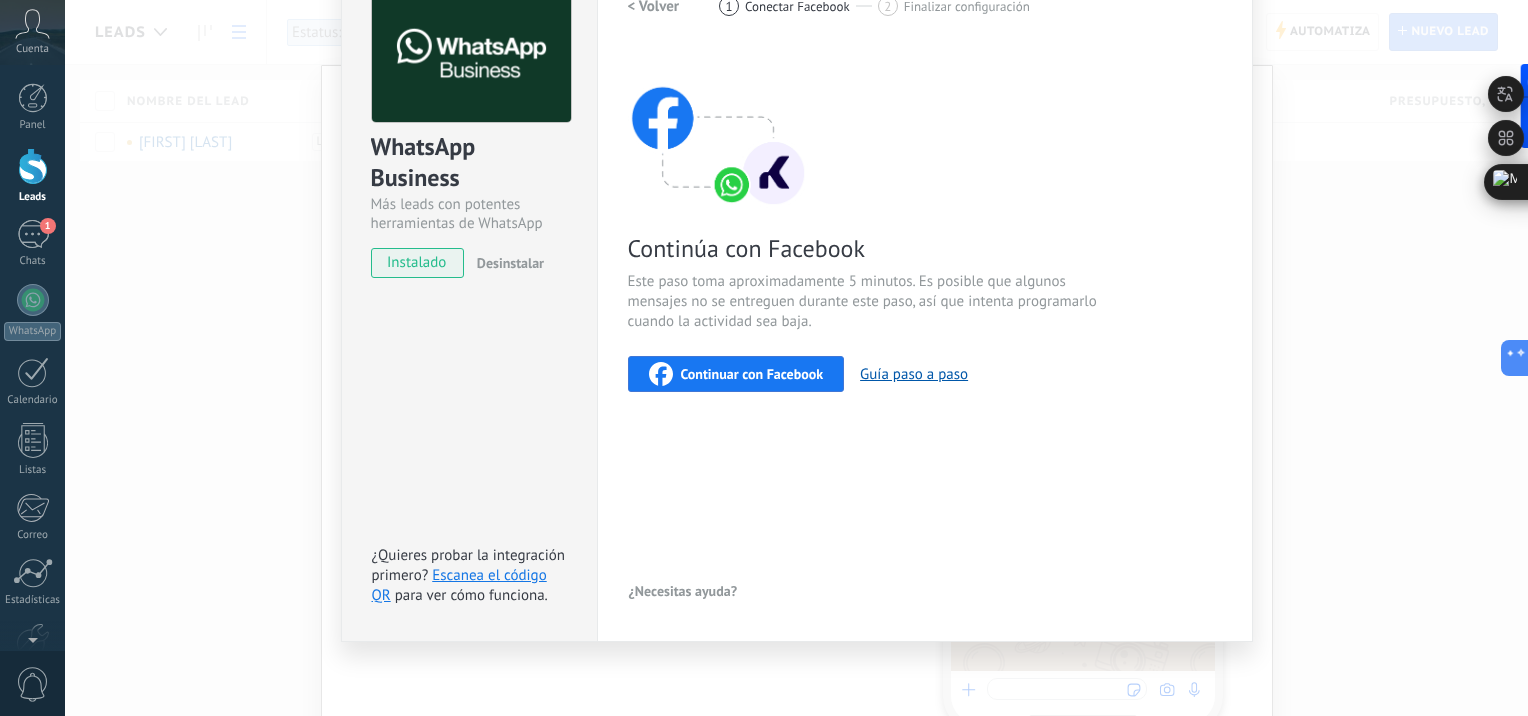 click on "WhatsApp Business Más leads con potentes herramientas de WhatsApp instalado Desinstalar ¿Quieres probar la integración primero?   Escanea el código QR   para ver cómo funciona. Configuraciones Autorizaciones Esta pestaña registra a los usuarios que han concedido acceso a las integración a esta cuenta. Si deseas remover la posibilidad que un usuario pueda enviar solicitudes a la cuenta en nombre de esta integración, puedes revocar el acceso. Si el acceso a todos los usuarios es revocado, la integración dejará de funcionar. Esta aplicacion está instalada, pero nadie le ha dado acceso aun. WhatsApp Cloud API más _:  Guardar < Volver 1 Conectar Facebook  2 Finalizar configuración Continúa con Facebook Este paso toma aproximadamente 5 minutos. Es posible que algunos mensajes no se entreguen durante este paso, así que intenta programarlo cuando la actividad sea baja. Continuar con Facebook Guía paso a paso ¿Necesitas ayuda?" at bounding box center [796, 358] 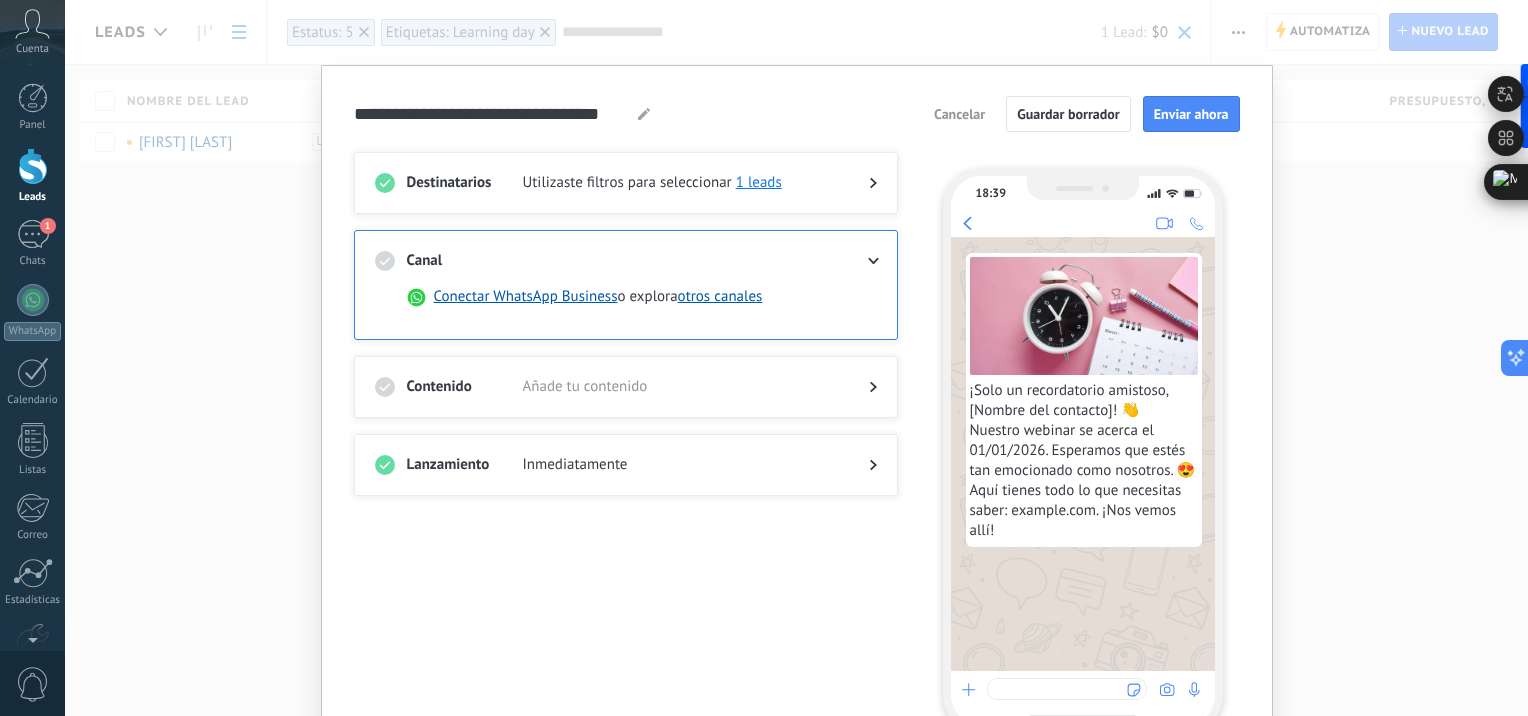 scroll, scrollTop: 0, scrollLeft: 0, axis: both 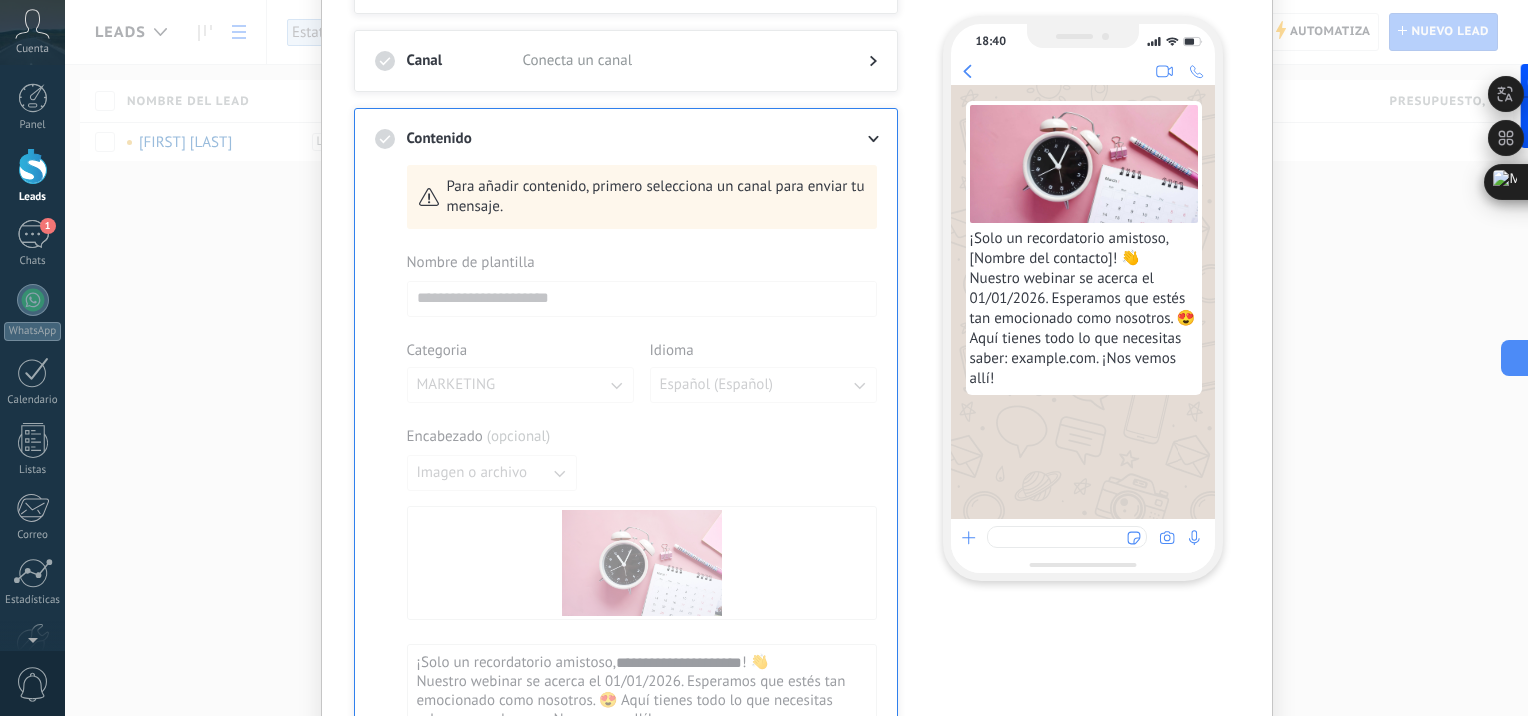 click at bounding box center [626, 3] 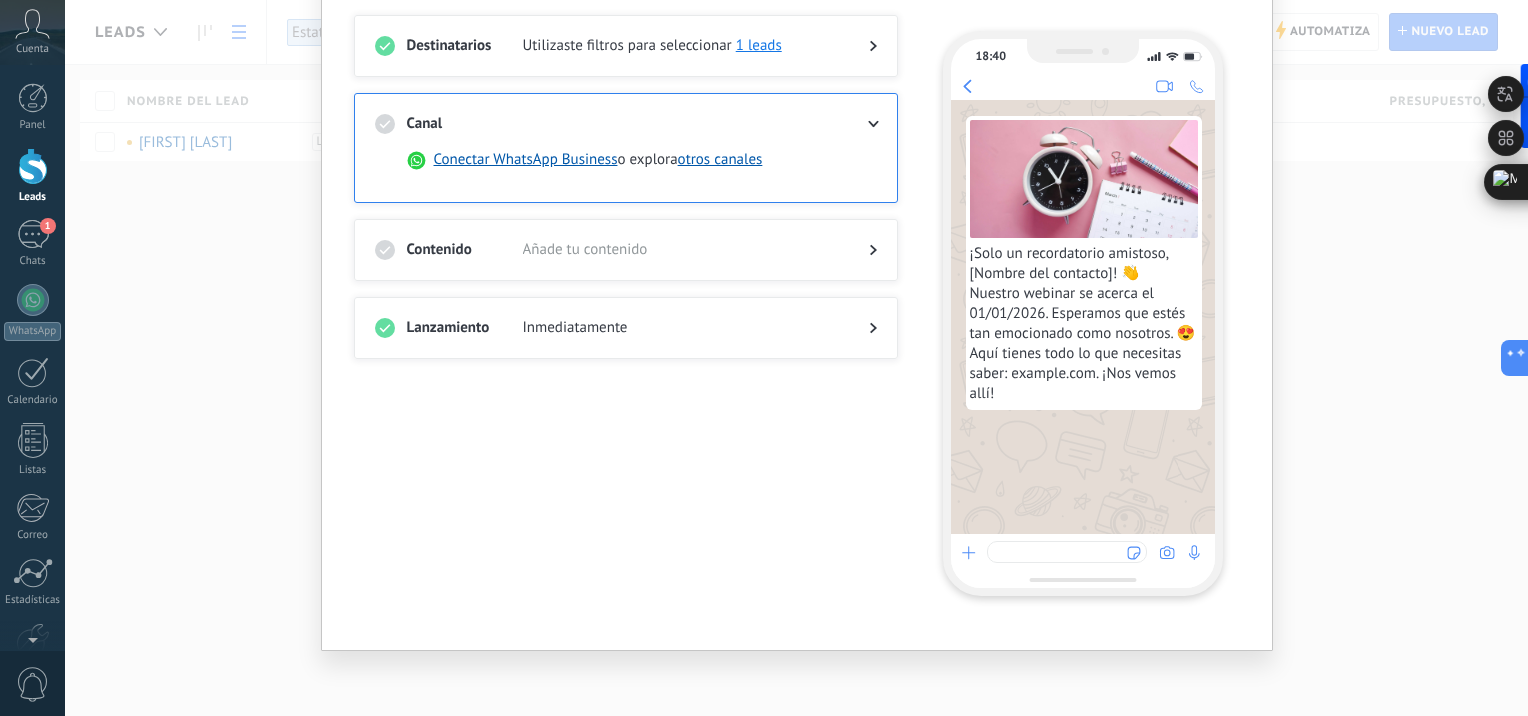 scroll, scrollTop: 136, scrollLeft: 0, axis: vertical 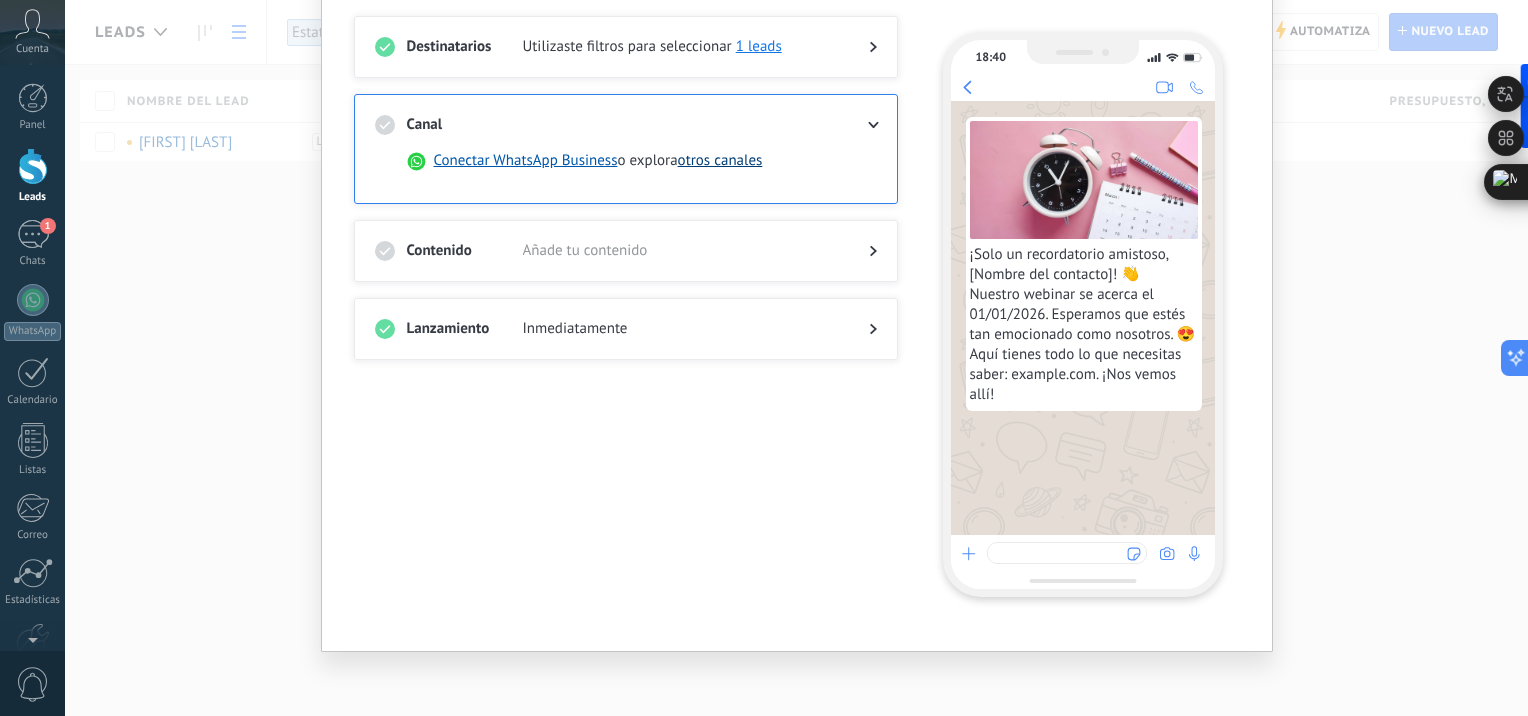 click on "otros canales" at bounding box center (720, 161) 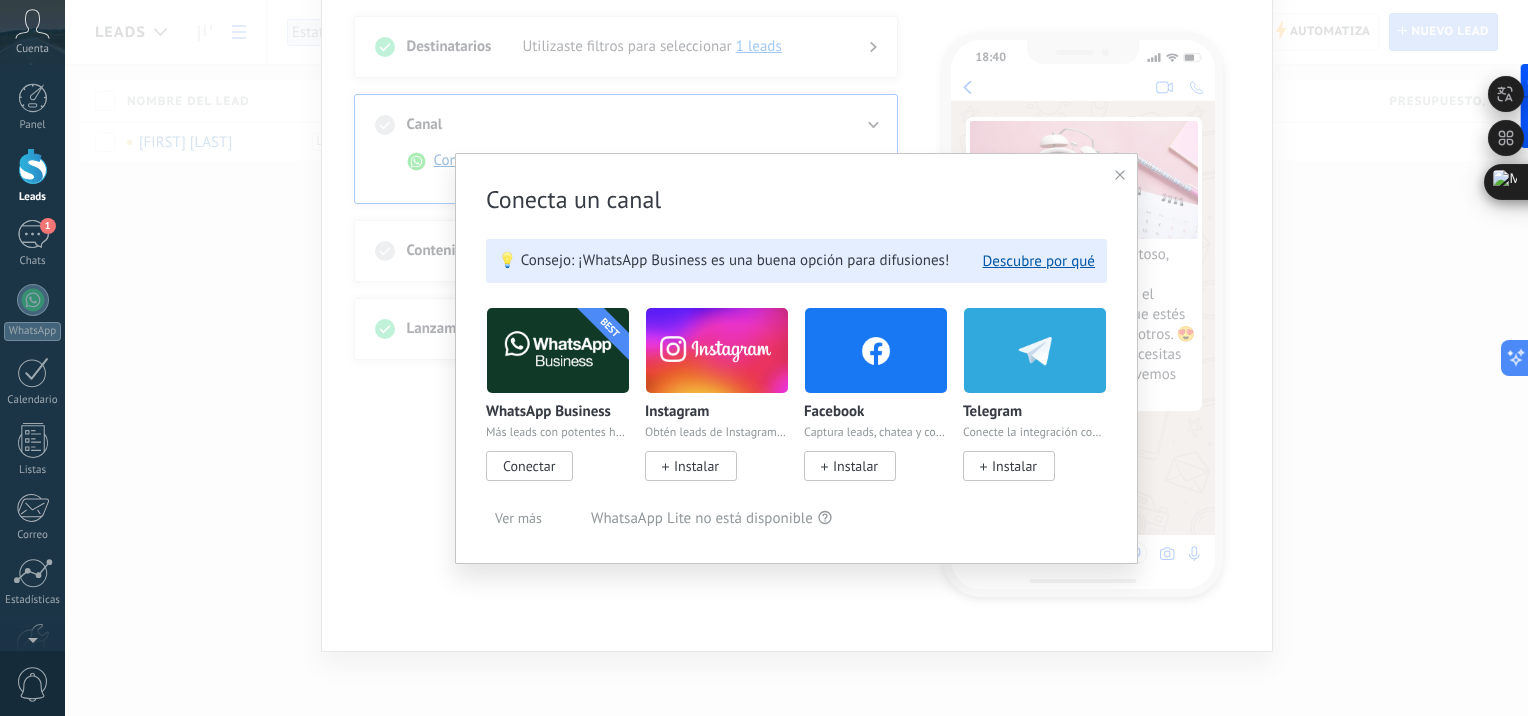 click on "Conectar" at bounding box center [529, 466] 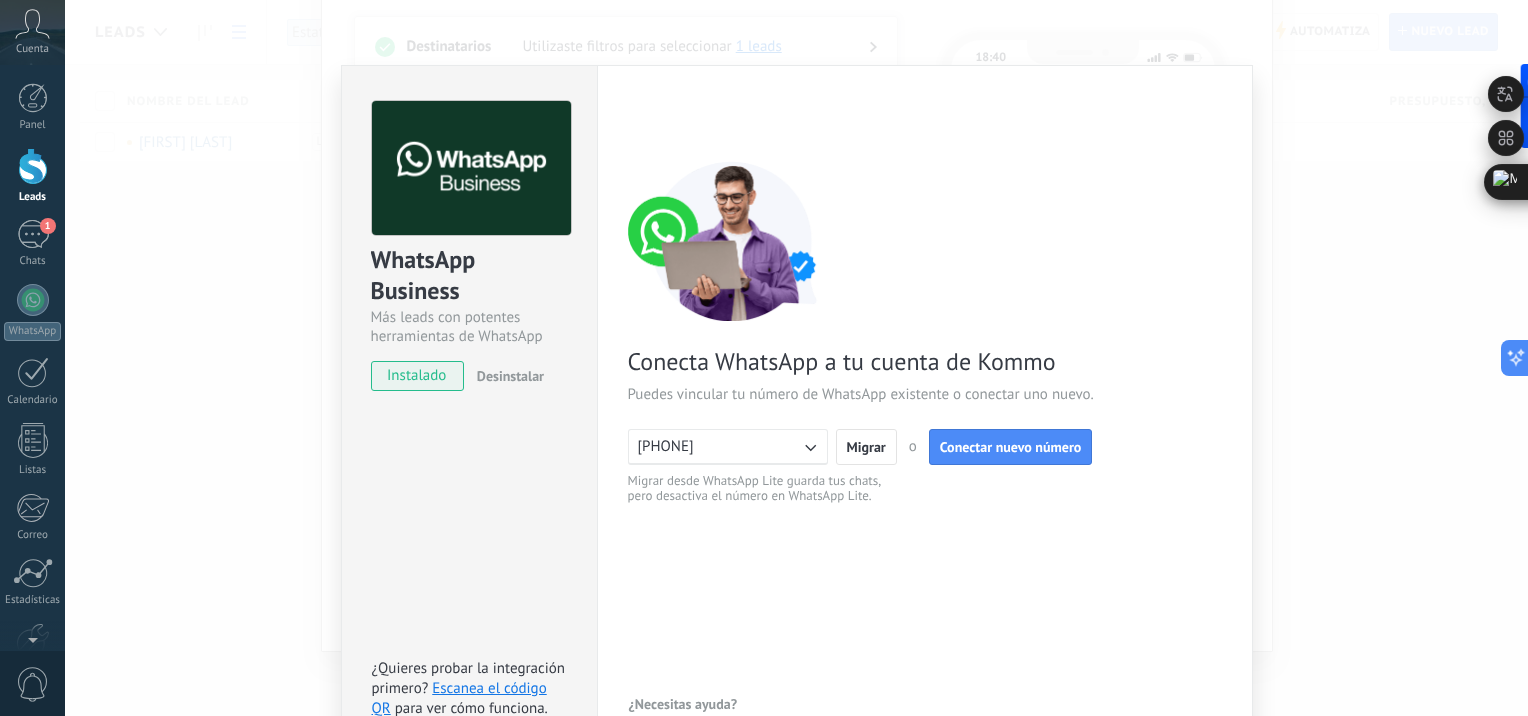 click on "WhatsApp Business Más leads con potentes herramientas de WhatsApp instalado Desinstalar ¿Quieres probar la integración primero?   Escanea el código QR   para ver cómo funciona. Configuraciones Autorizaciones Esta pestaña registra a los usuarios que han concedido acceso a las integración a esta cuenta. Si deseas remover la posibilidad que un usuario pueda enviar solicitudes a la cuenta en nombre de esta integración, puedes revocar el acceso. Si el acceso a todos los usuarios es revocado, la integración dejará de funcionar. Esta aplicacion está instalada, pero nadie le ha dado acceso aun. WhatsApp Cloud API más _:  Guardar < Volver 1 Conectar Facebook  2 Finalizar configuración Conecta WhatsApp a tu cuenta de Kommo Puedes vincular tu número de WhatsApp existente o conectar uno nuevo. +5213223001565 Migrar o Conectar nuevo número Migrar desde WhatsApp Lite guarda tus chats, pero desactiva el número en WhatsApp Lite. ¿Necesitas ayuda?" at bounding box center [796, 358] 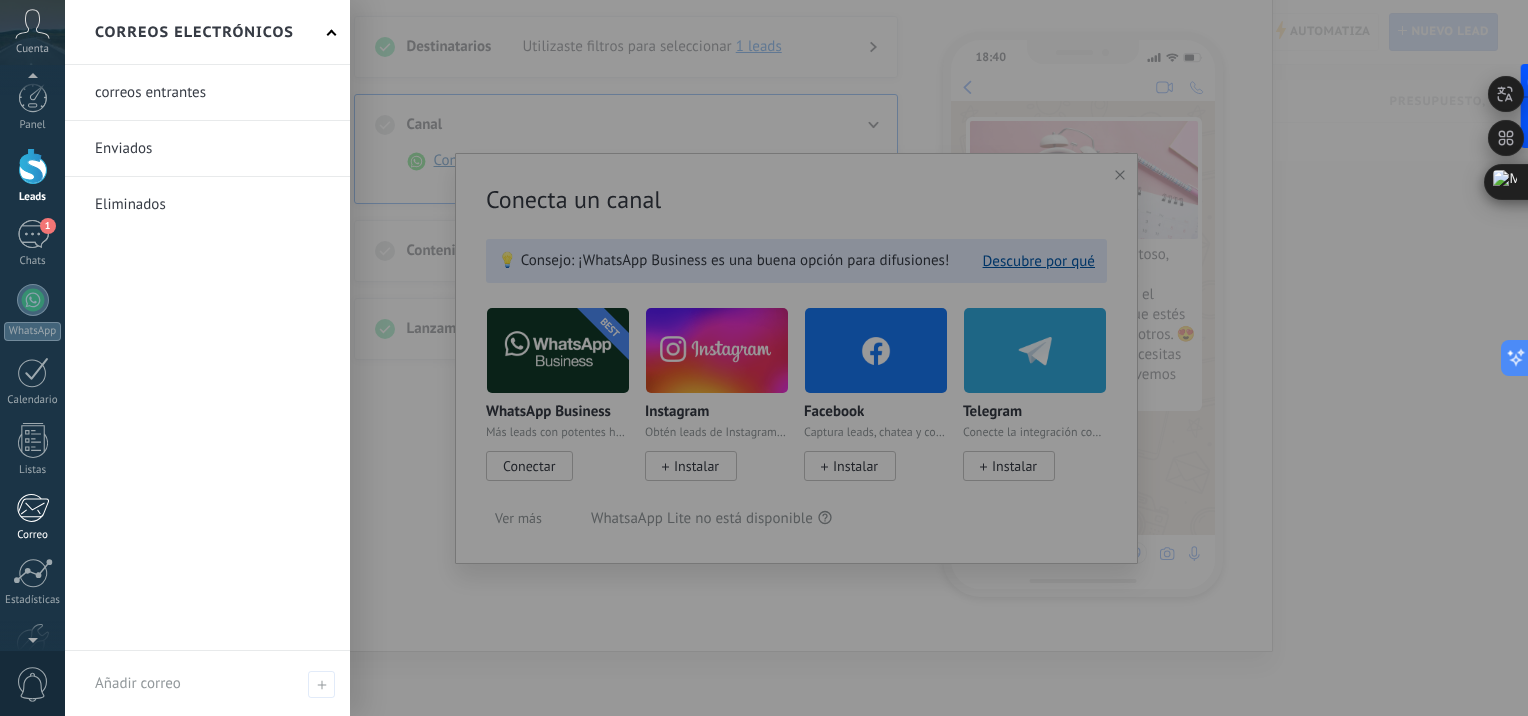 scroll, scrollTop: 115, scrollLeft: 0, axis: vertical 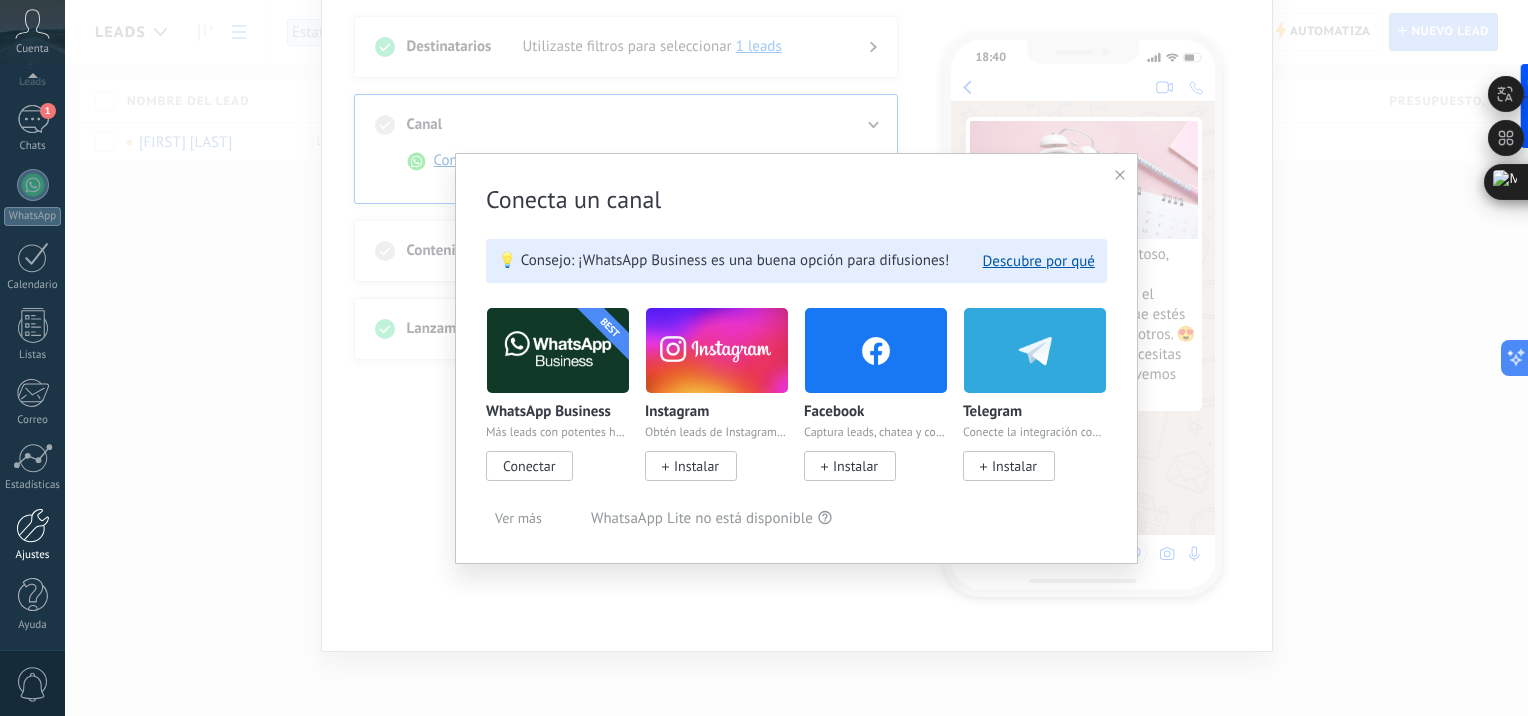 click at bounding box center [33, 525] 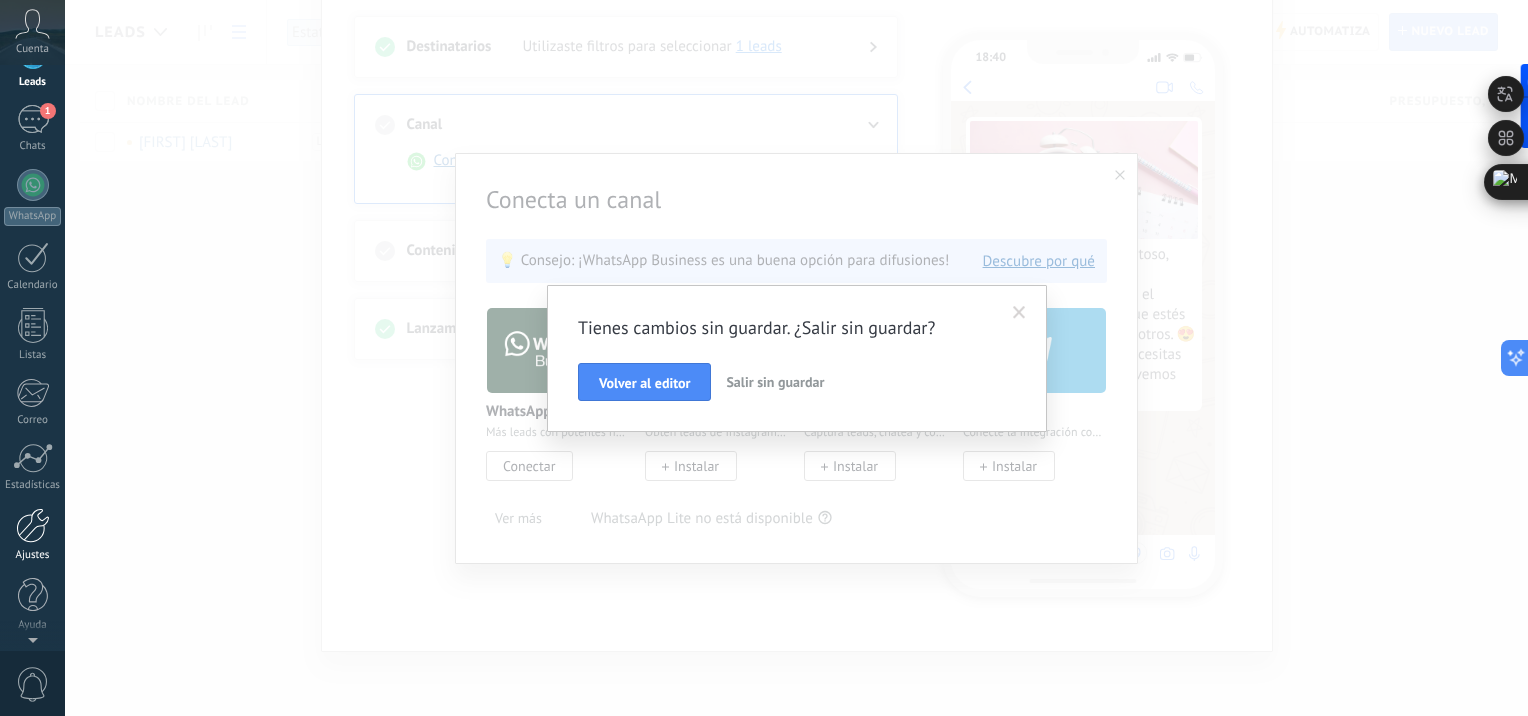 scroll, scrollTop: 0, scrollLeft: 0, axis: both 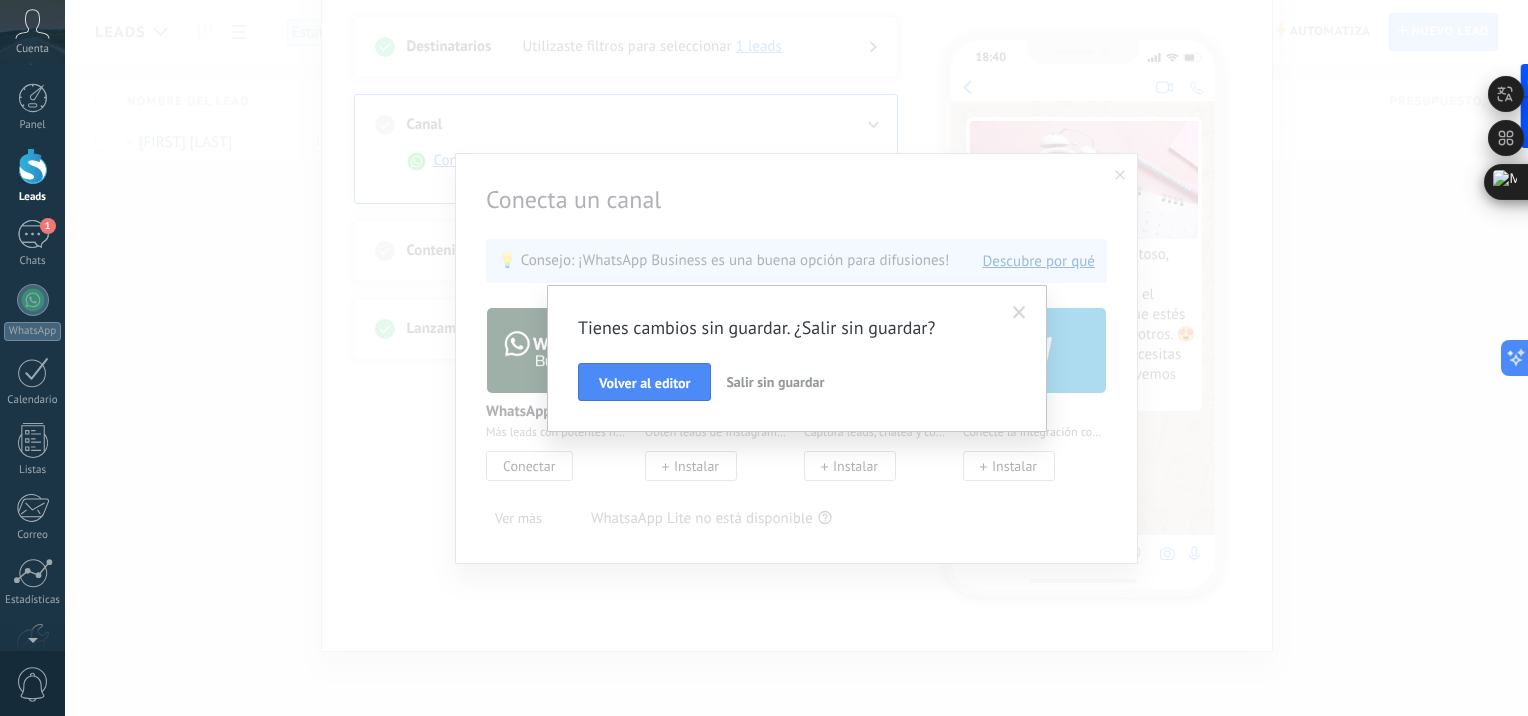 click on "Salir sin guardar" at bounding box center [775, 382] 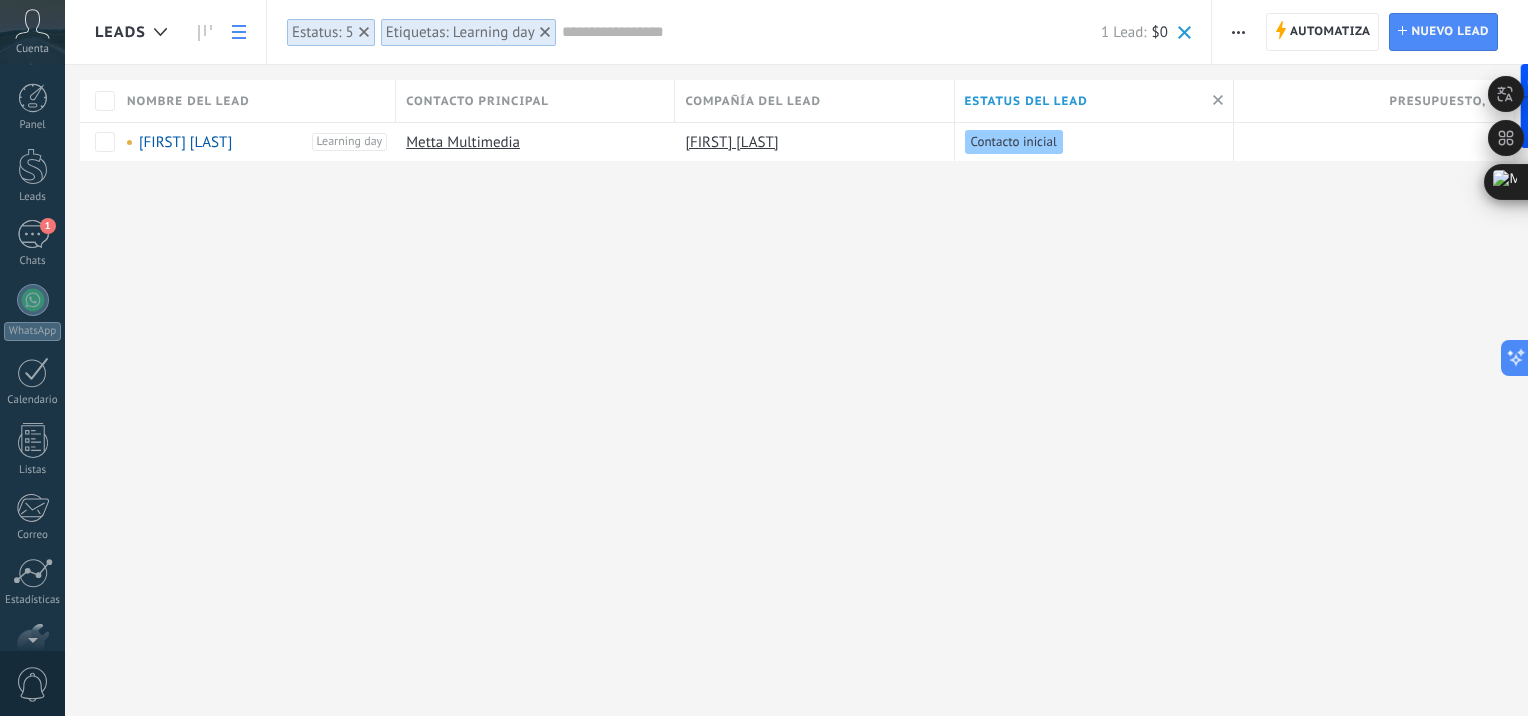 scroll, scrollTop: 0, scrollLeft: 0, axis: both 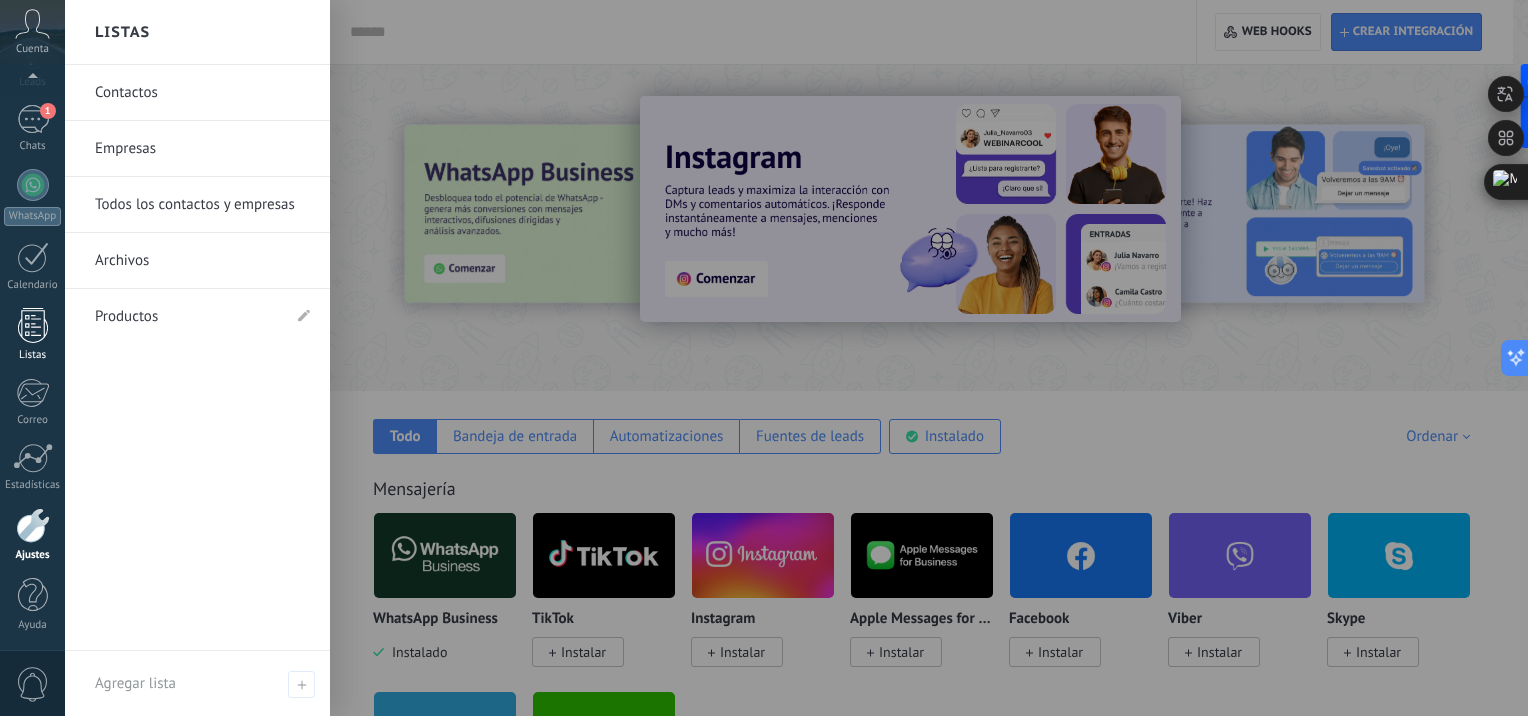 click at bounding box center [33, 325] 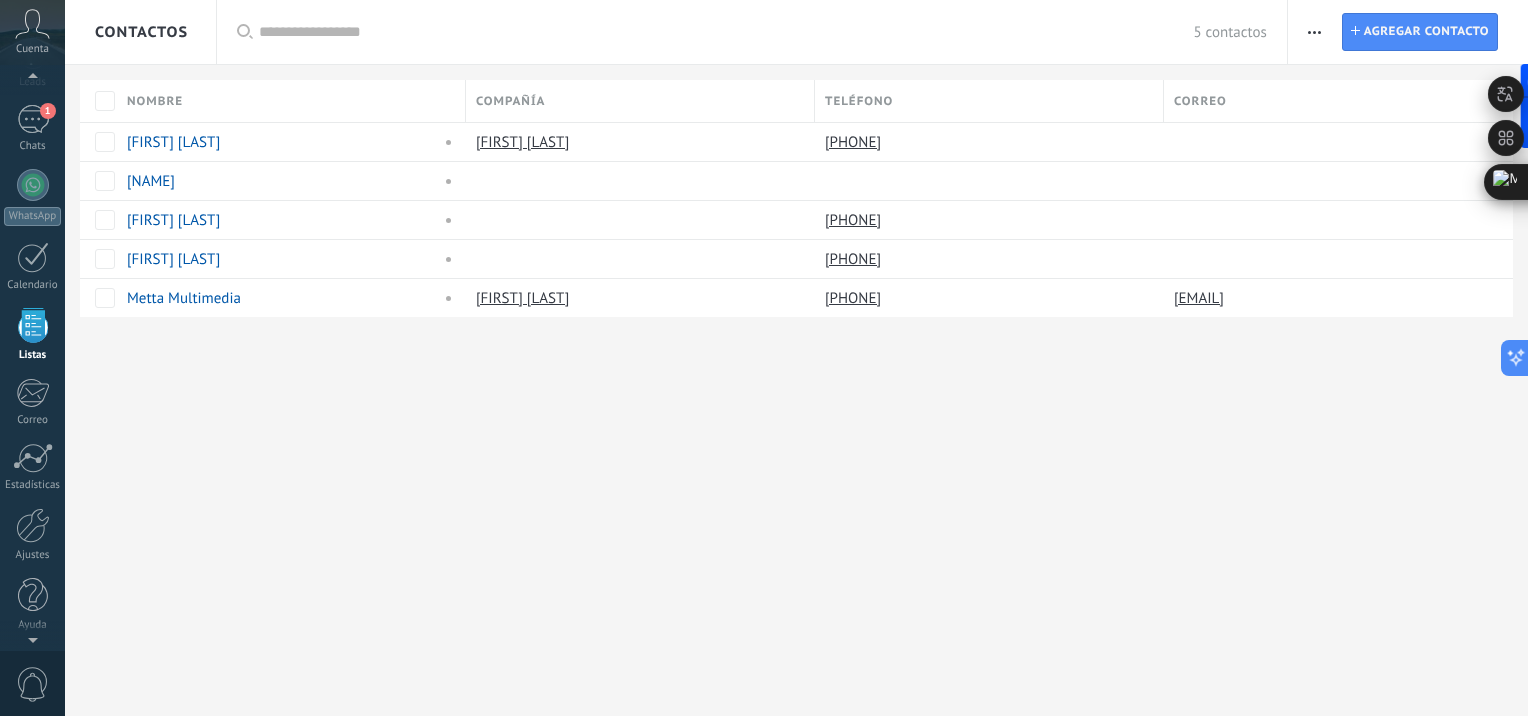 scroll, scrollTop: 51, scrollLeft: 0, axis: vertical 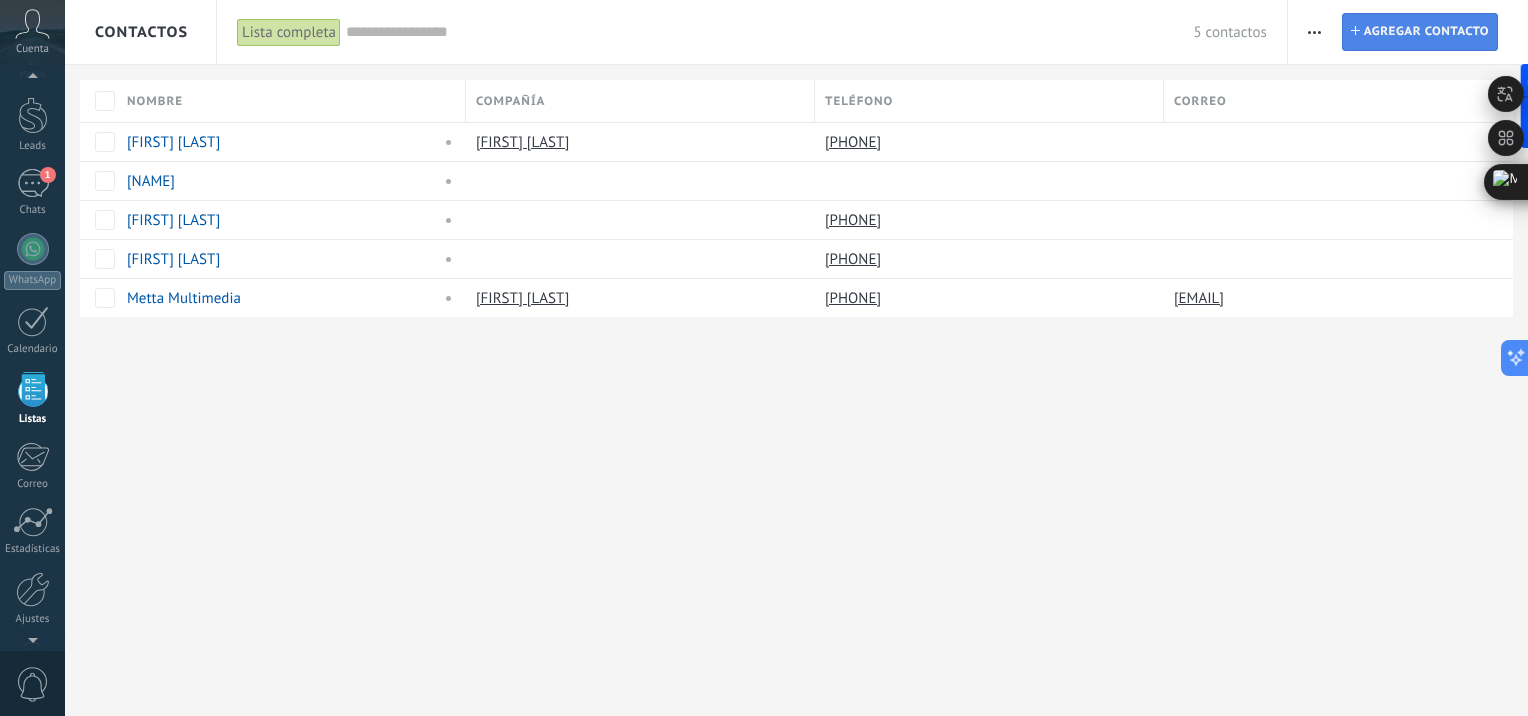 click on "Agregar contacto" at bounding box center [1426, 32] 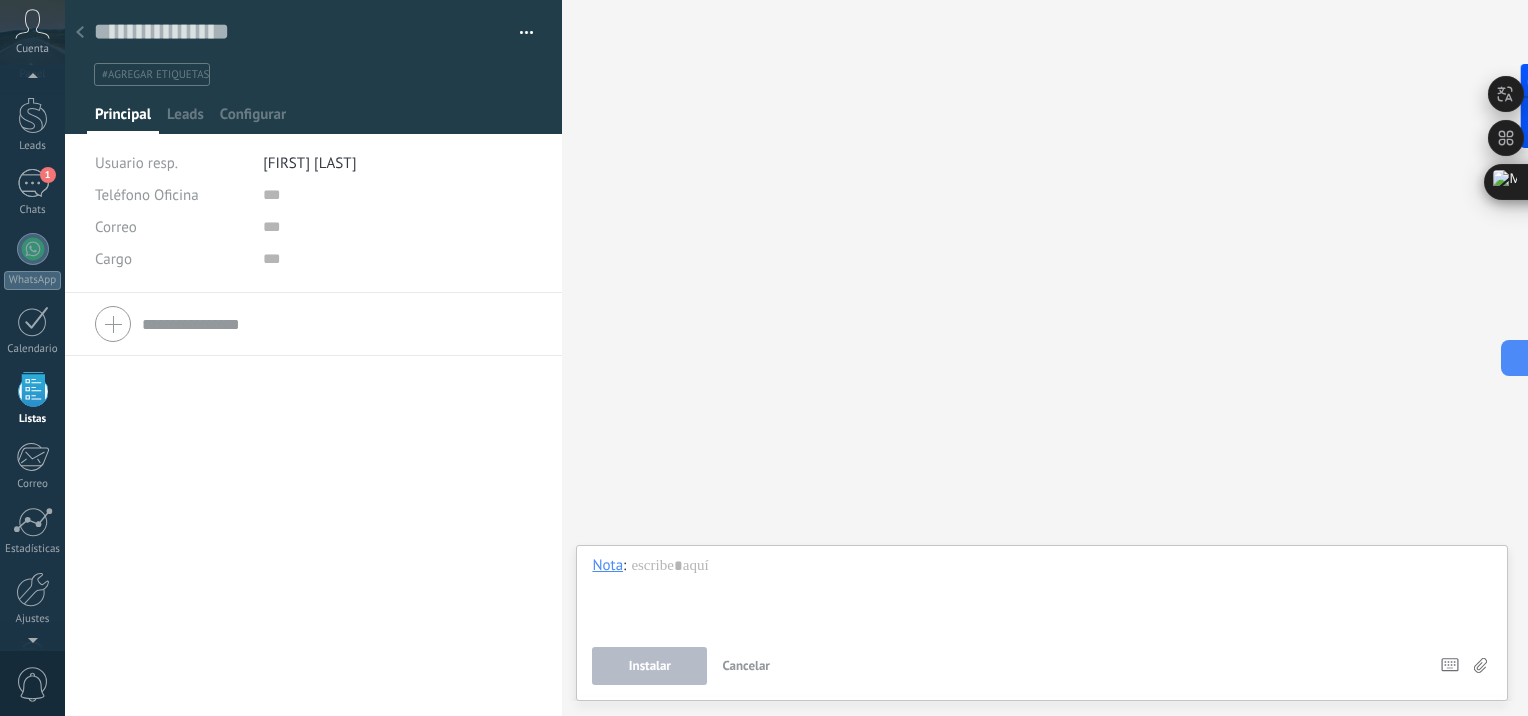 click at bounding box center (80, 32) 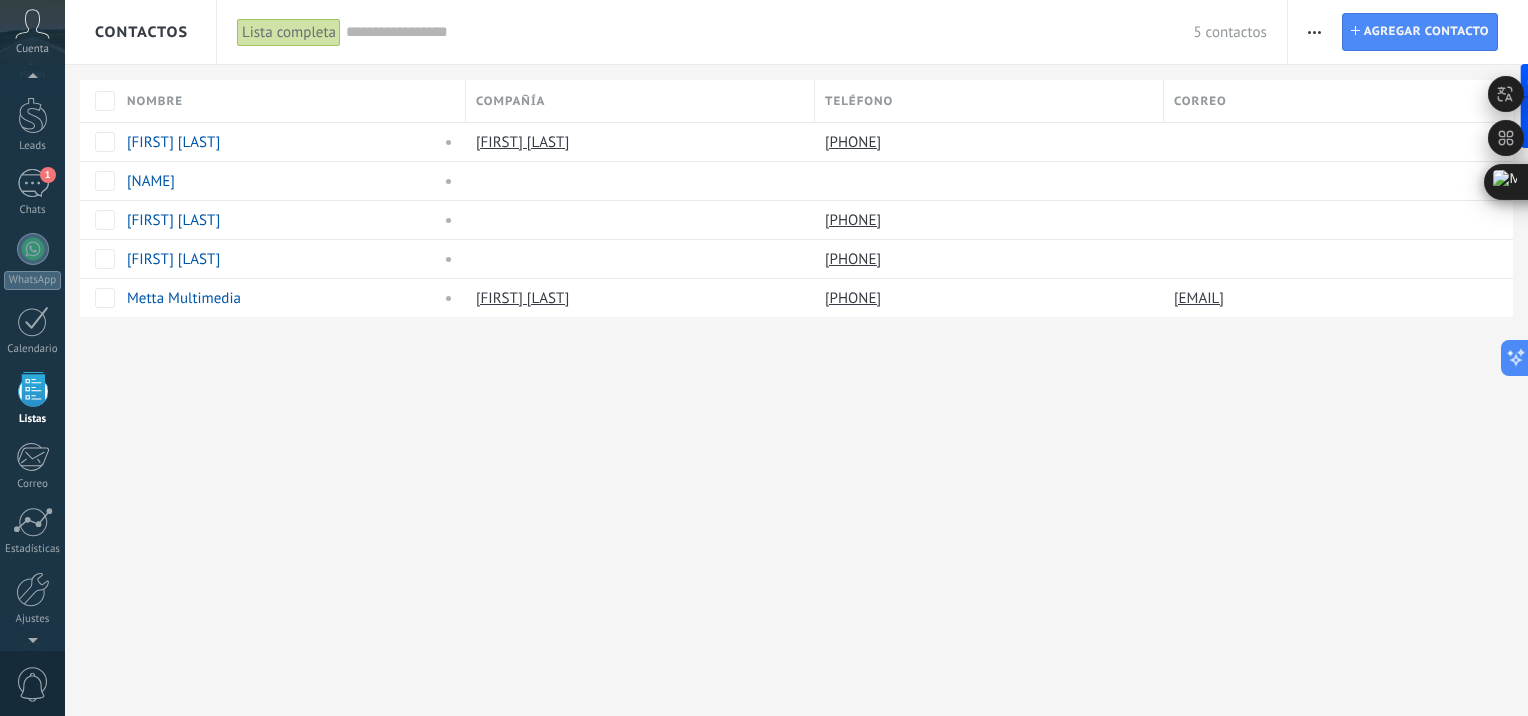 click at bounding box center [1314, 32] 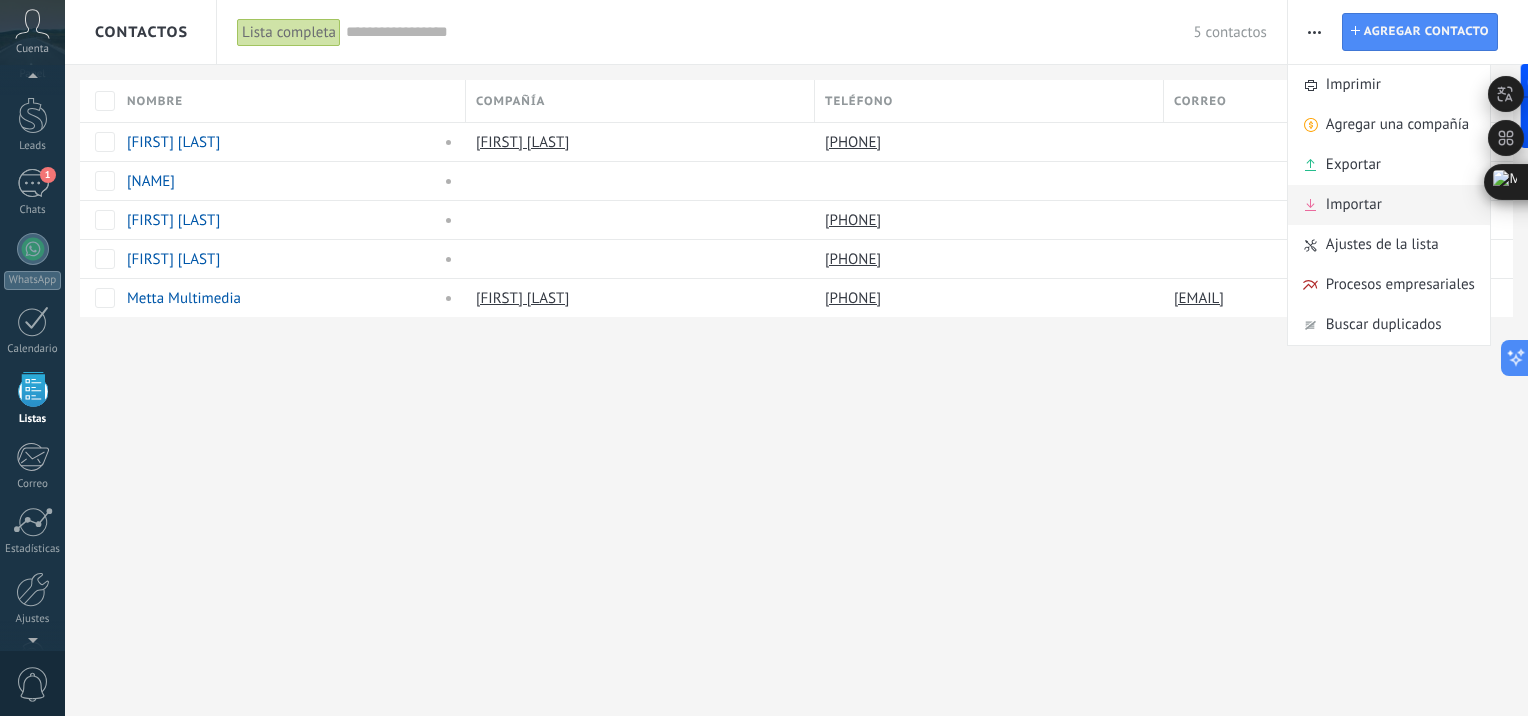 click on "Importar" at bounding box center [1354, 205] 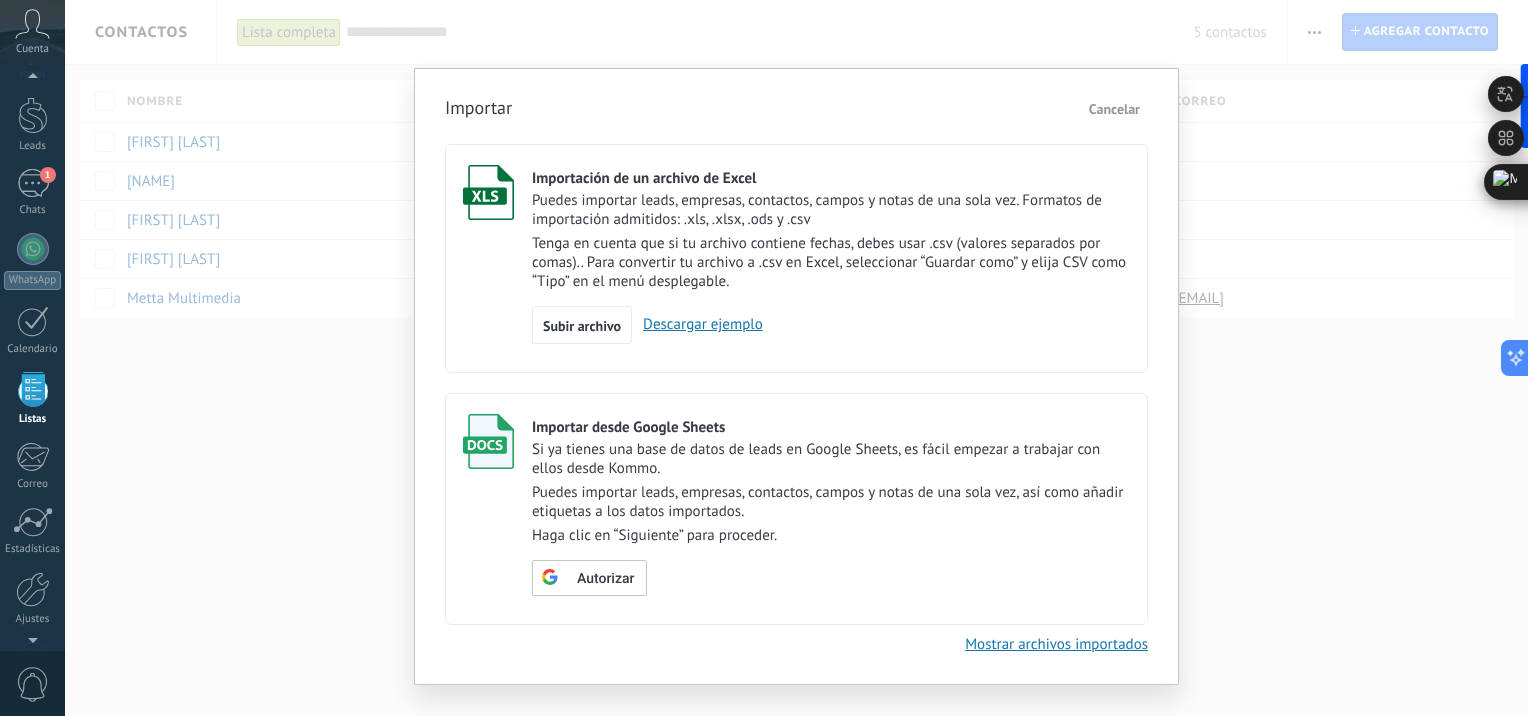 click on "Si ya tienes una base de datos de leads en Google Sheets, es fácil empezar a trabajar con ellos desde Kommo." at bounding box center (831, 459) 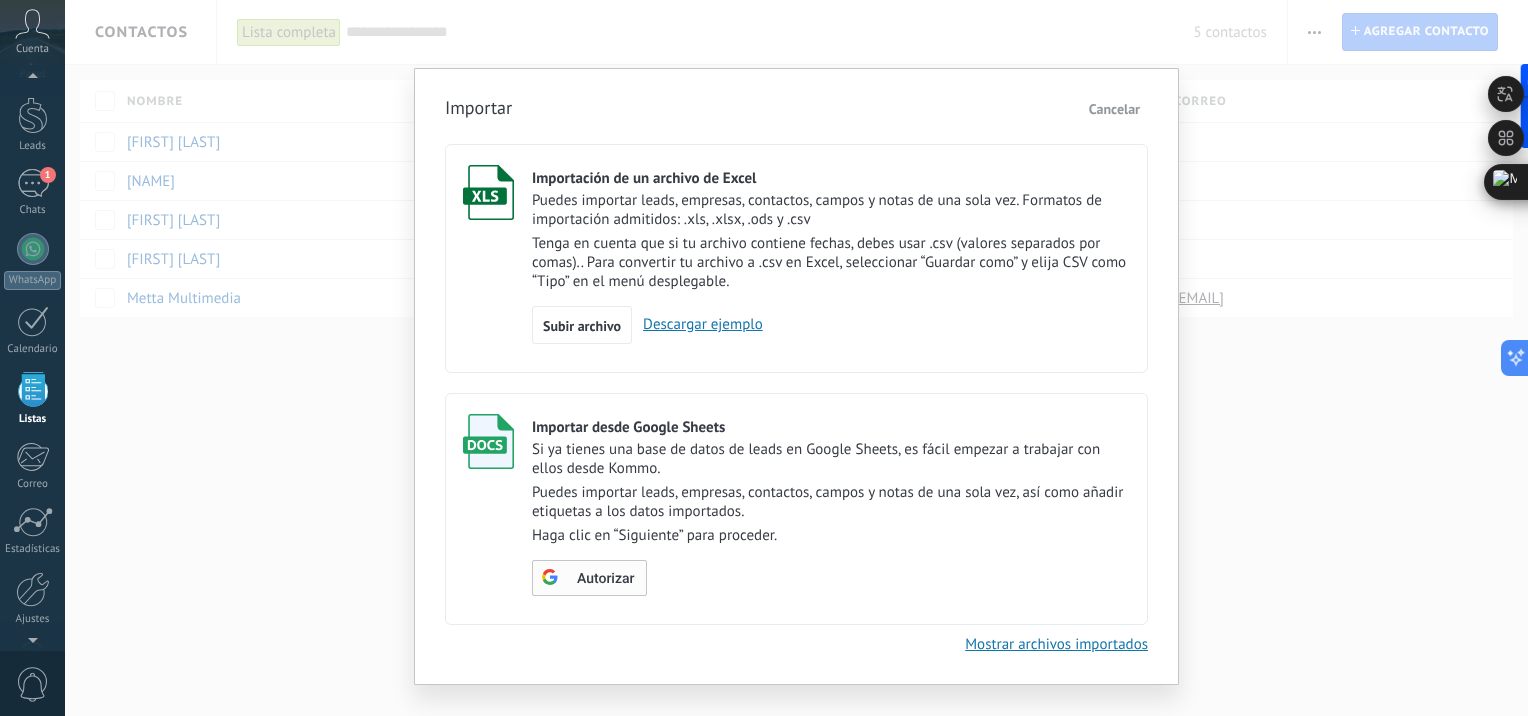 click on "Autorizar" at bounding box center (587, 577) 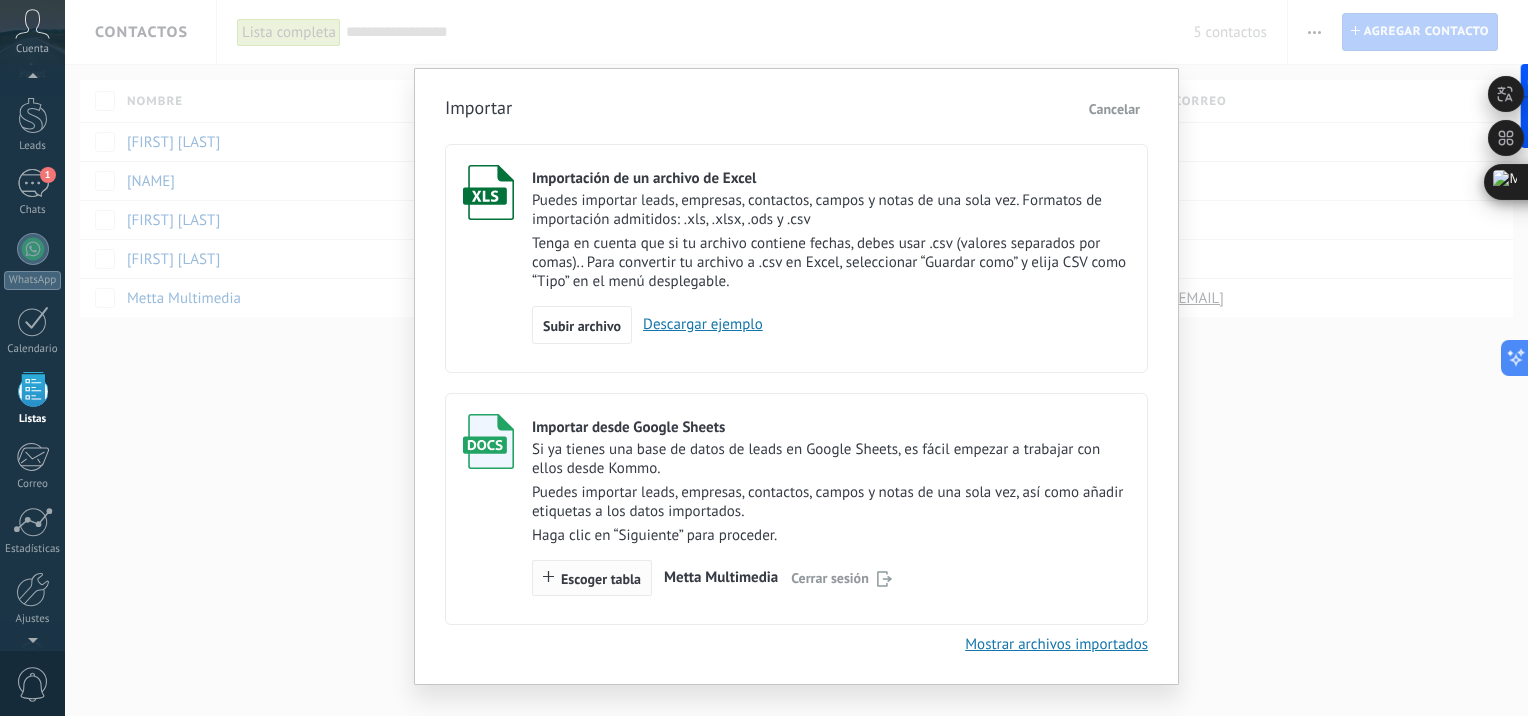 click on "Escoger tabla" at bounding box center [601, 579] 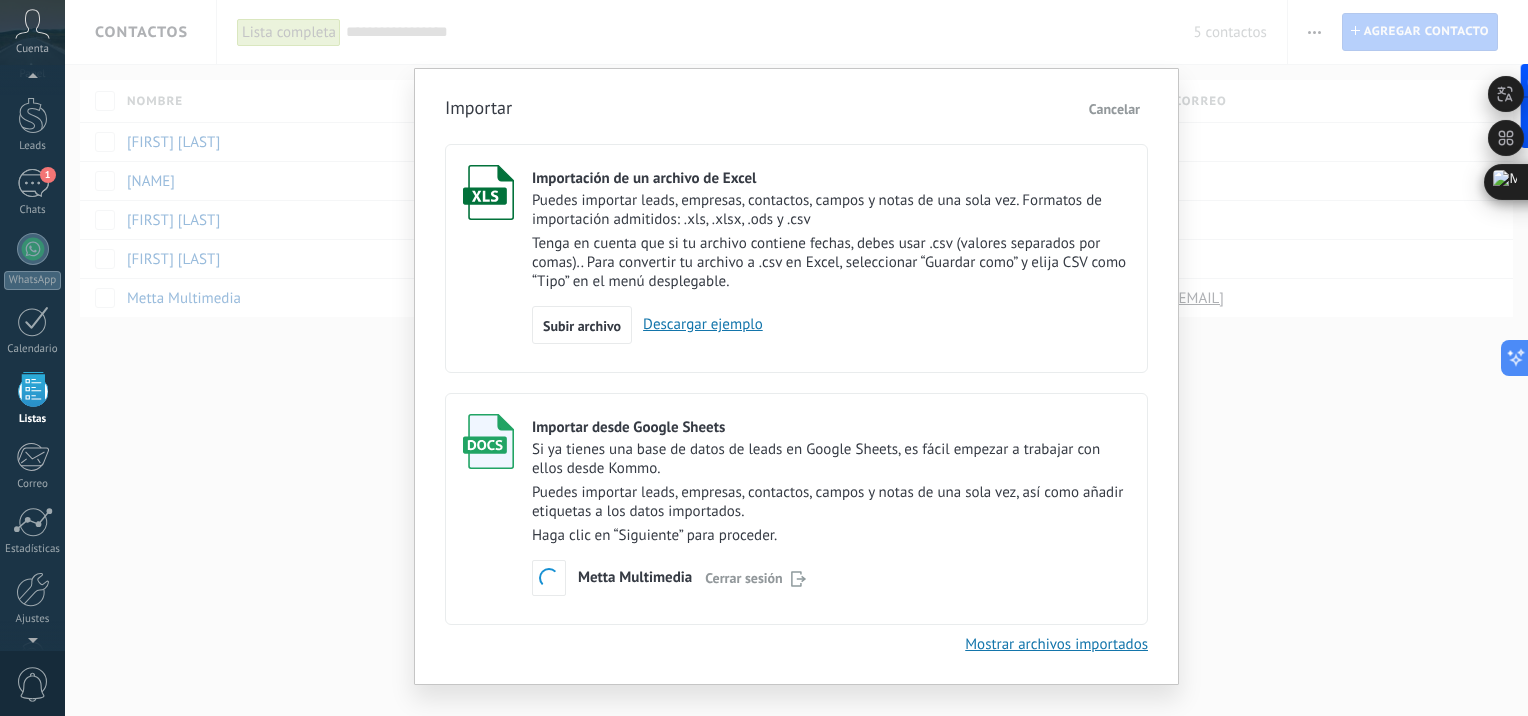 click on "Mostrar archivos importados" at bounding box center (1056, 644) 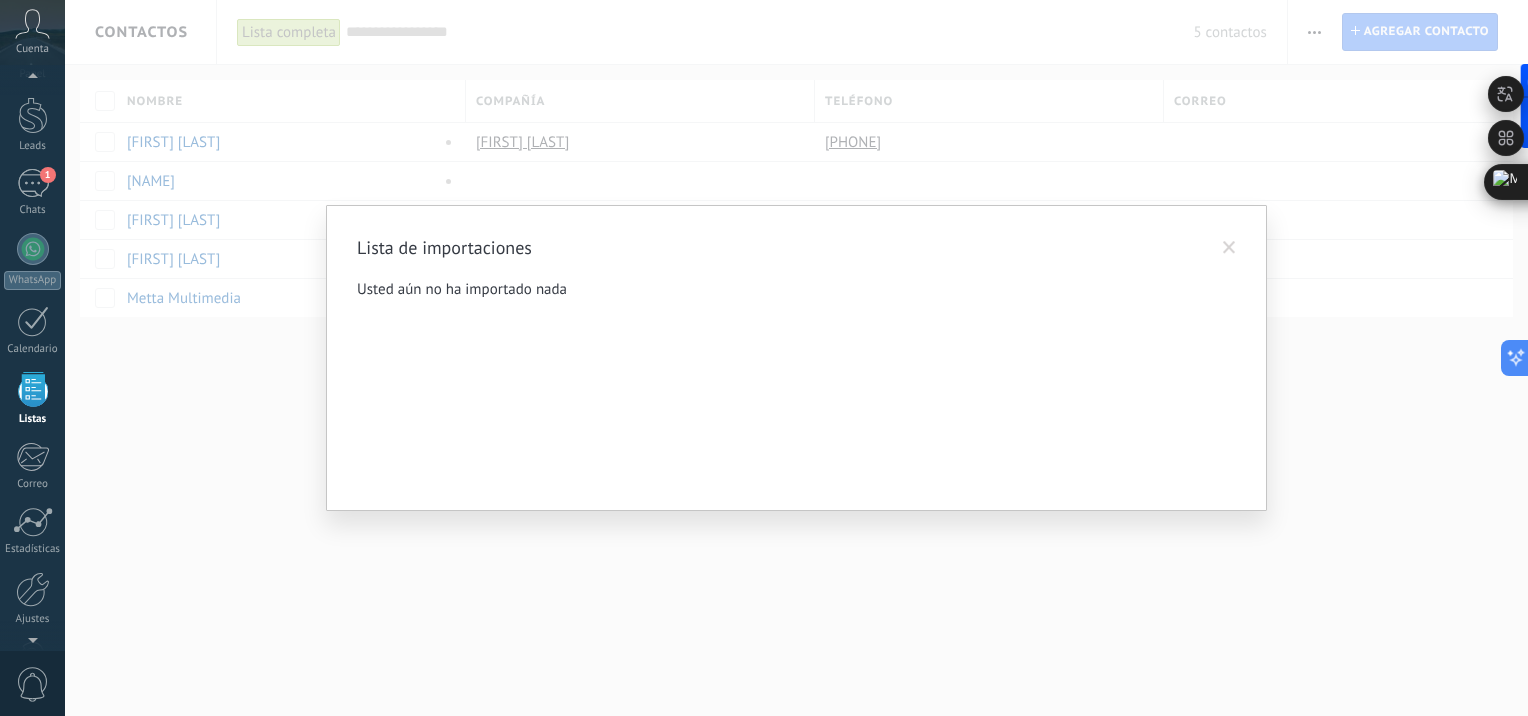 click at bounding box center [1229, 248] 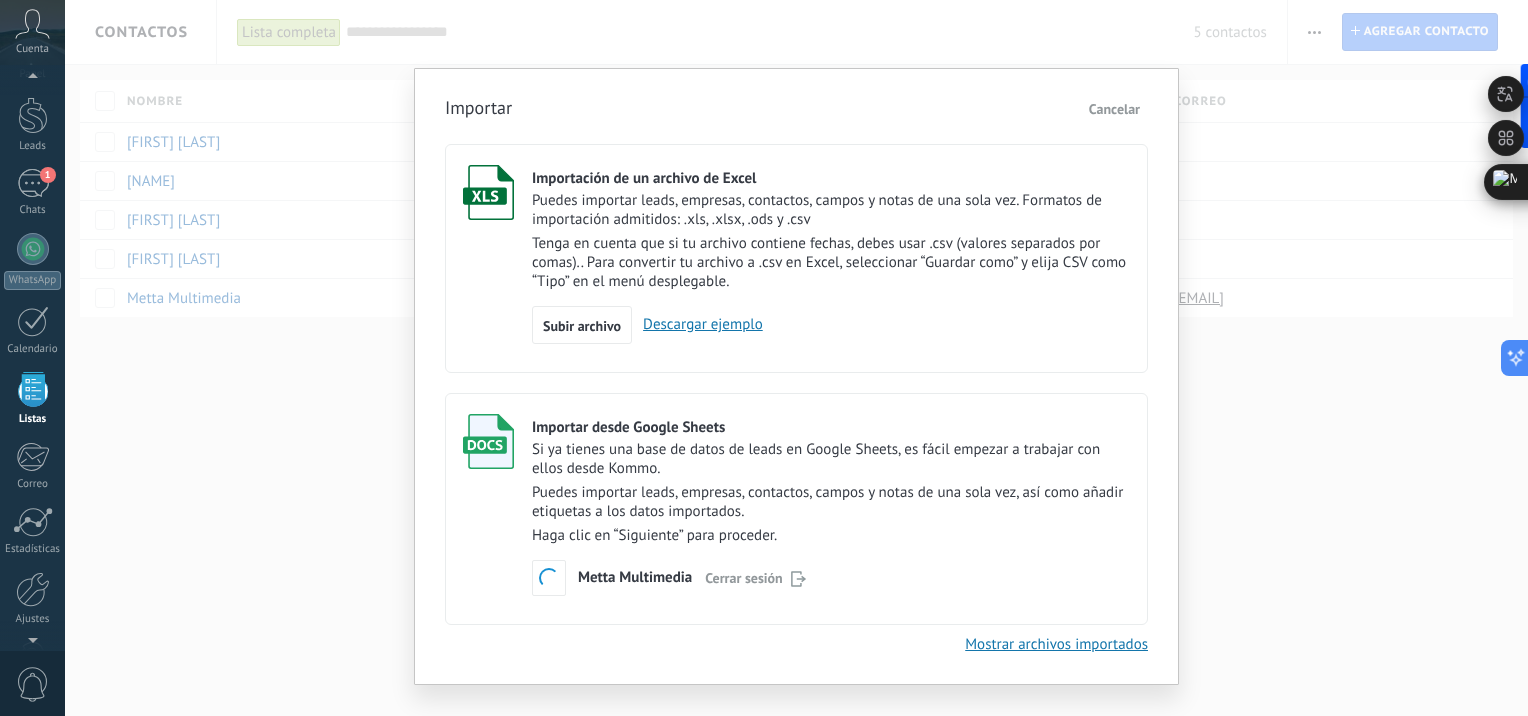 click on "Metta Multimedia" at bounding box center (635, 577) 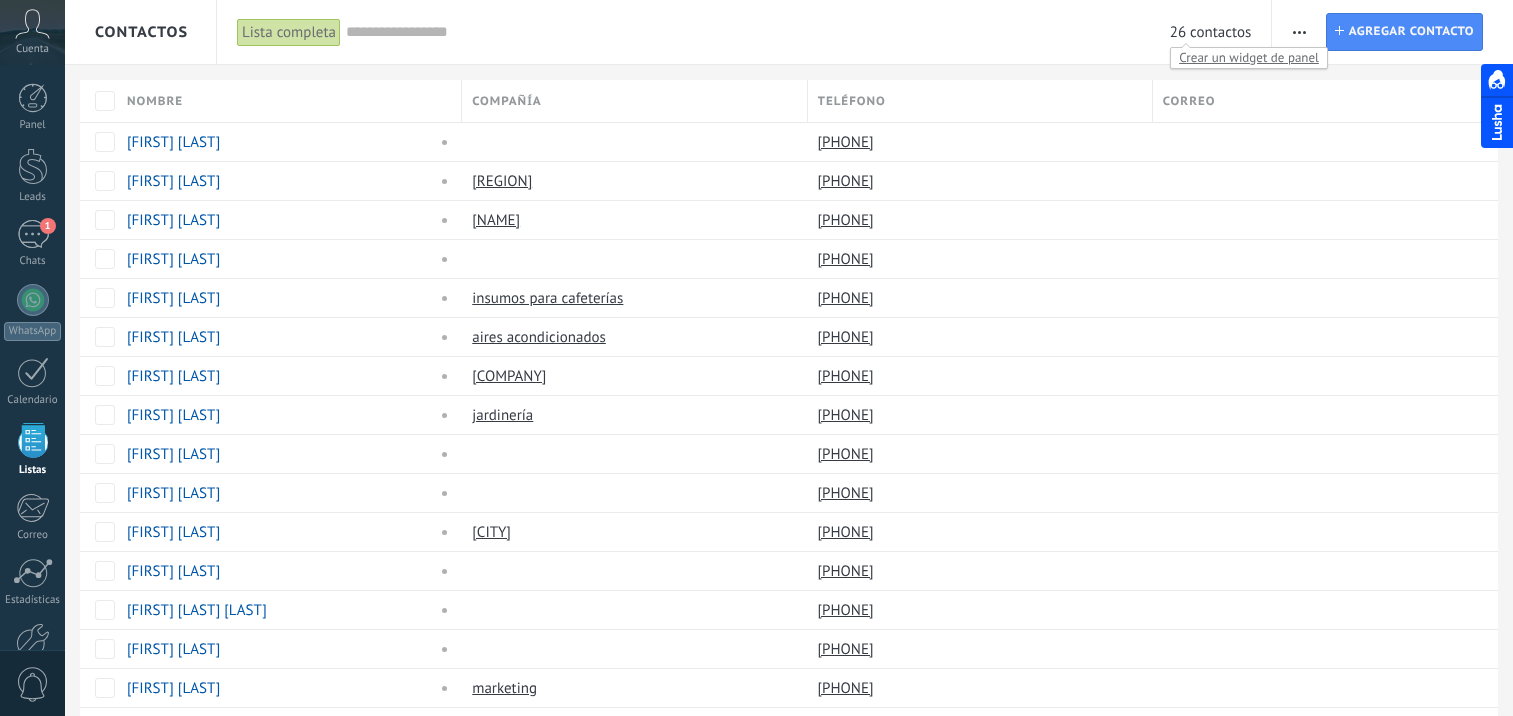 click at bounding box center [1299, 32] 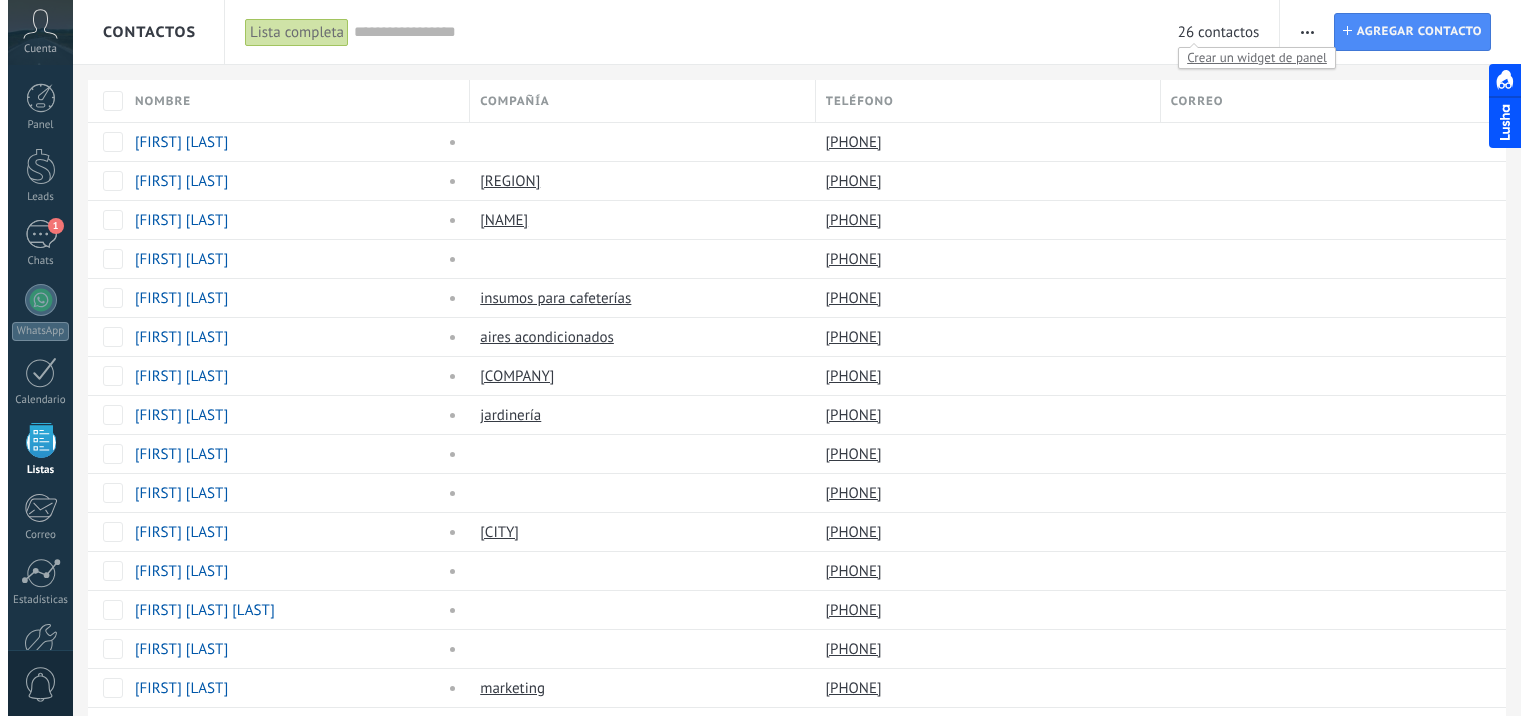 scroll, scrollTop: 0, scrollLeft: 0, axis: both 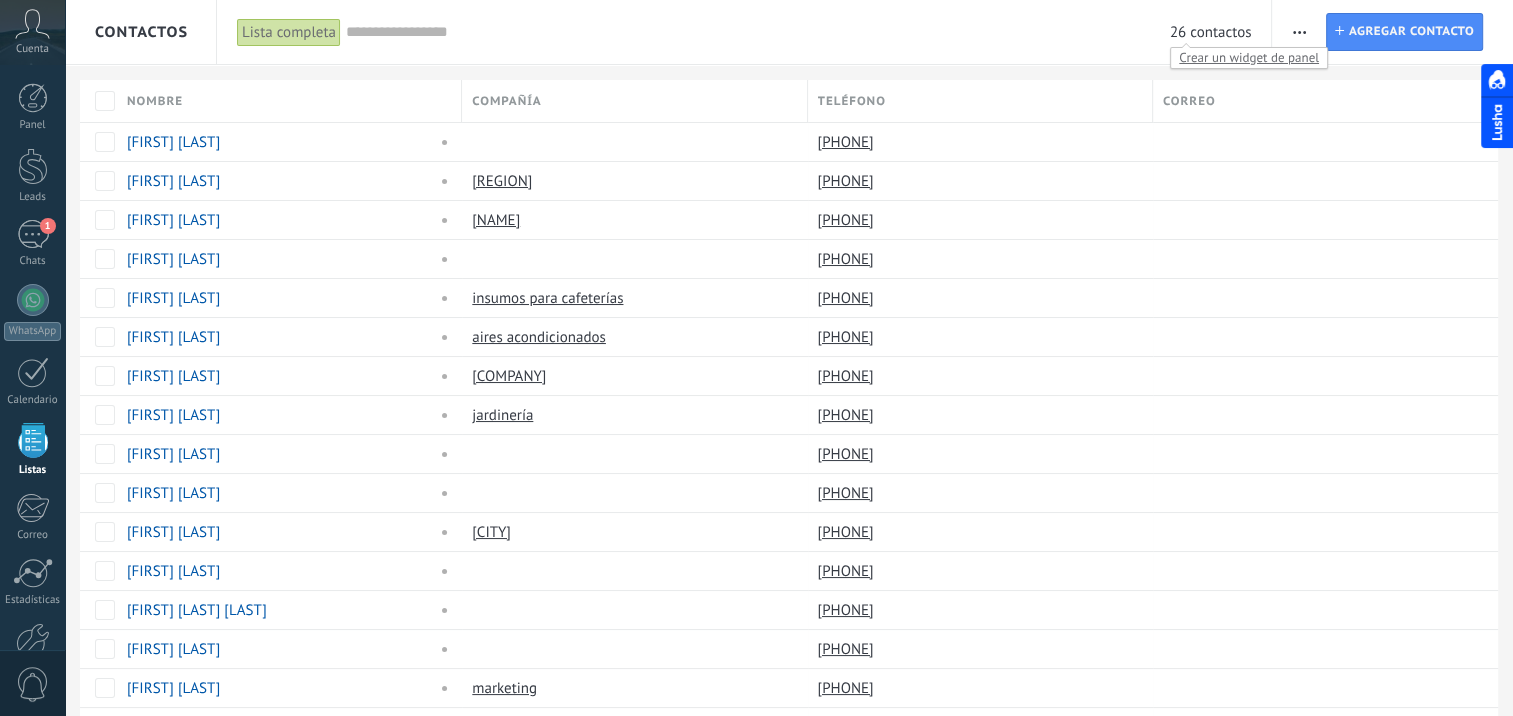 click on "Exportar" at bounding box center [0, 0] 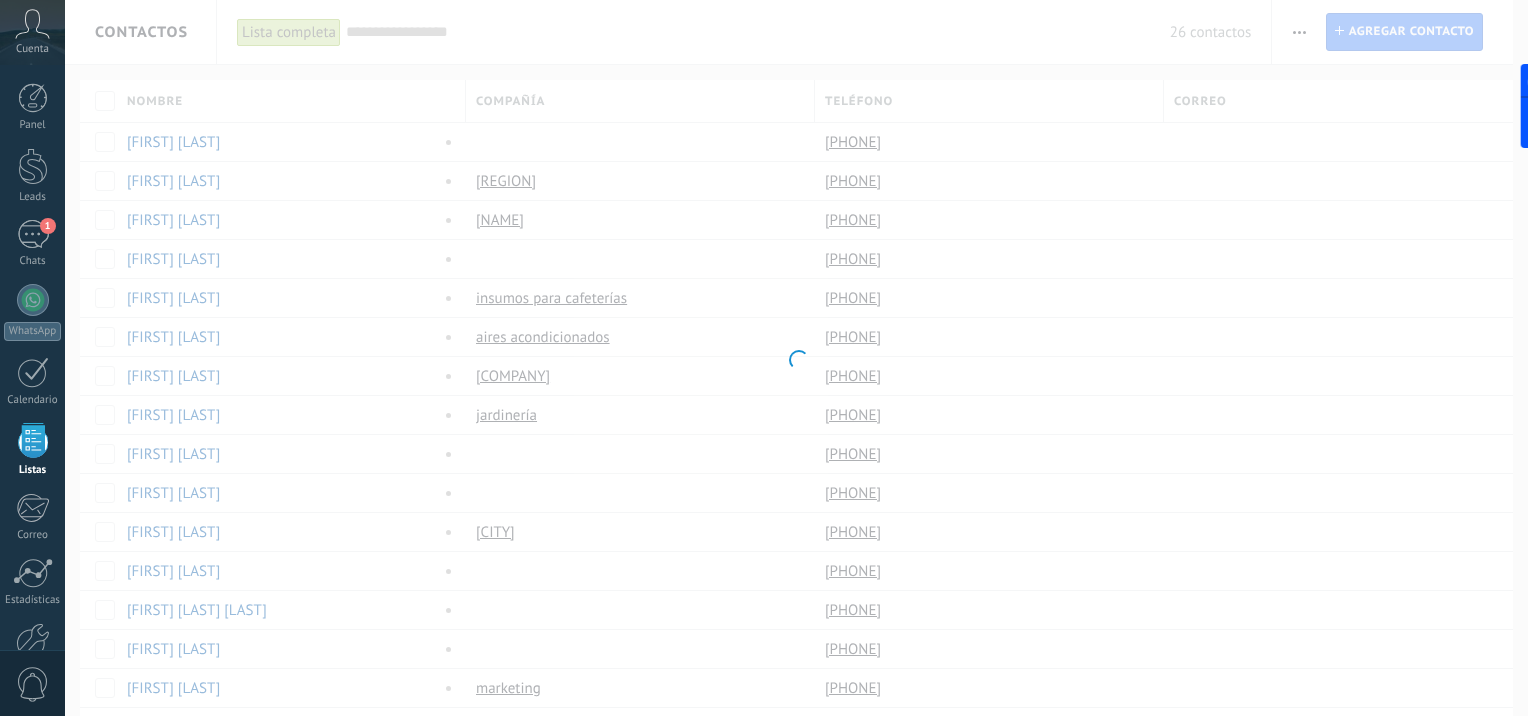 scroll, scrollTop: 0, scrollLeft: 0, axis: both 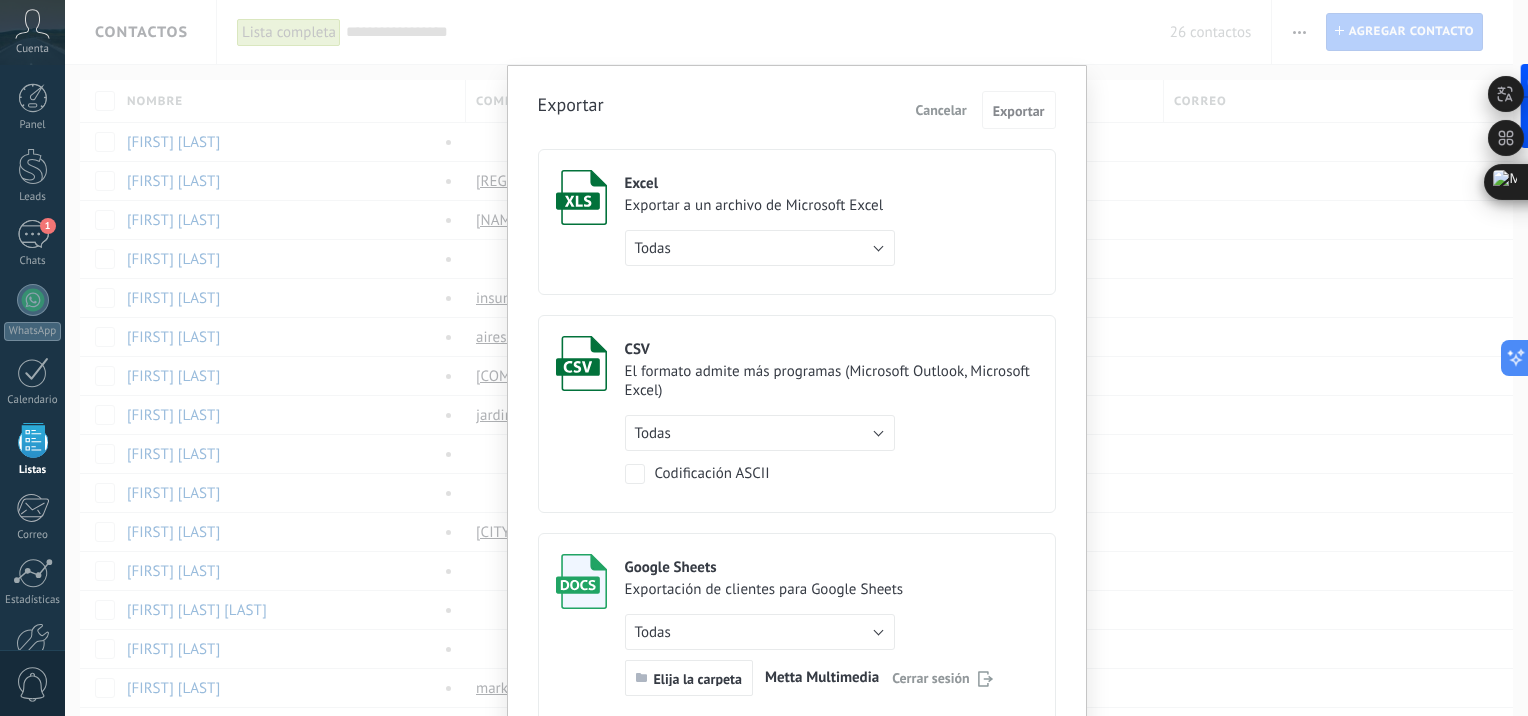 click on "El formato de archivo vCard le permite exportar e importar los datos de sus contactos entre programas y CRM diferentes" at bounding box center [796, 358] 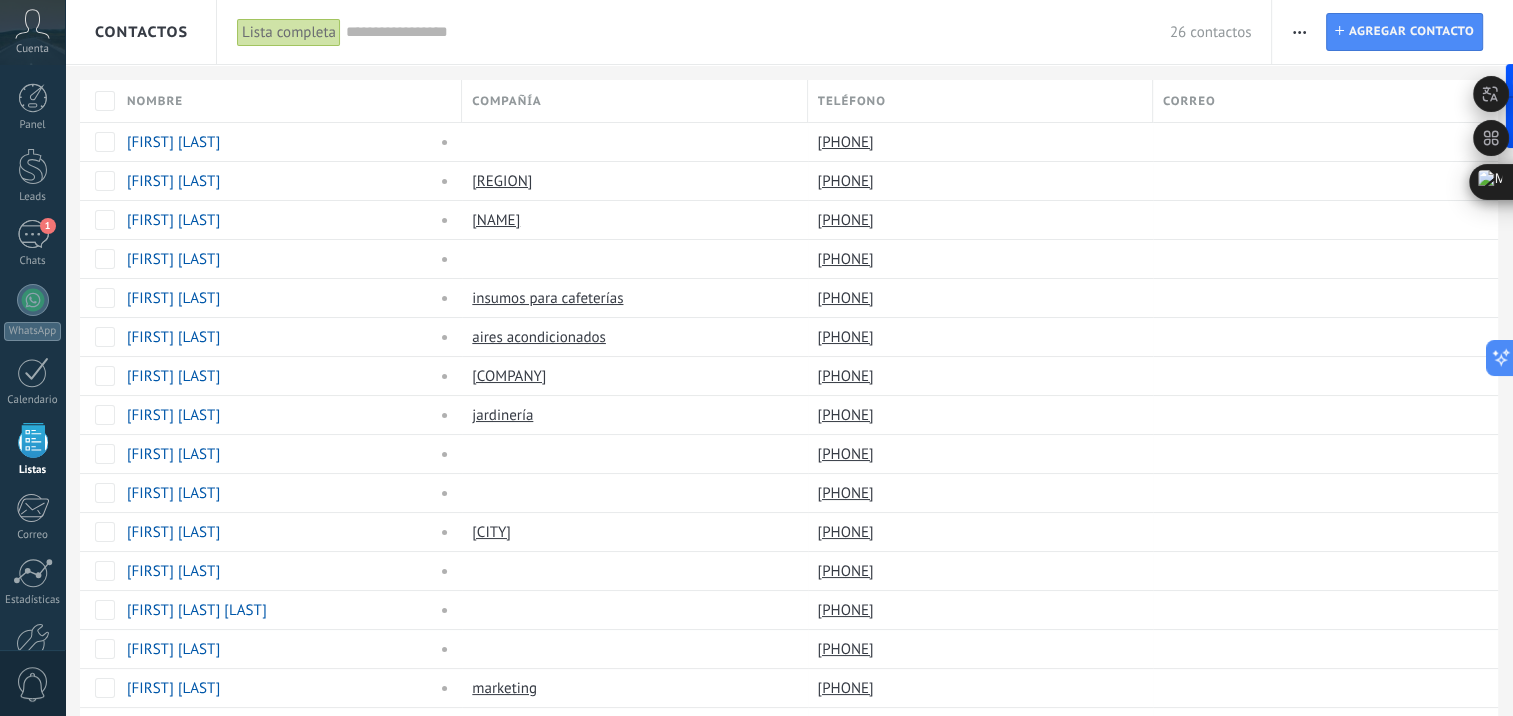 click at bounding box center [1299, 32] 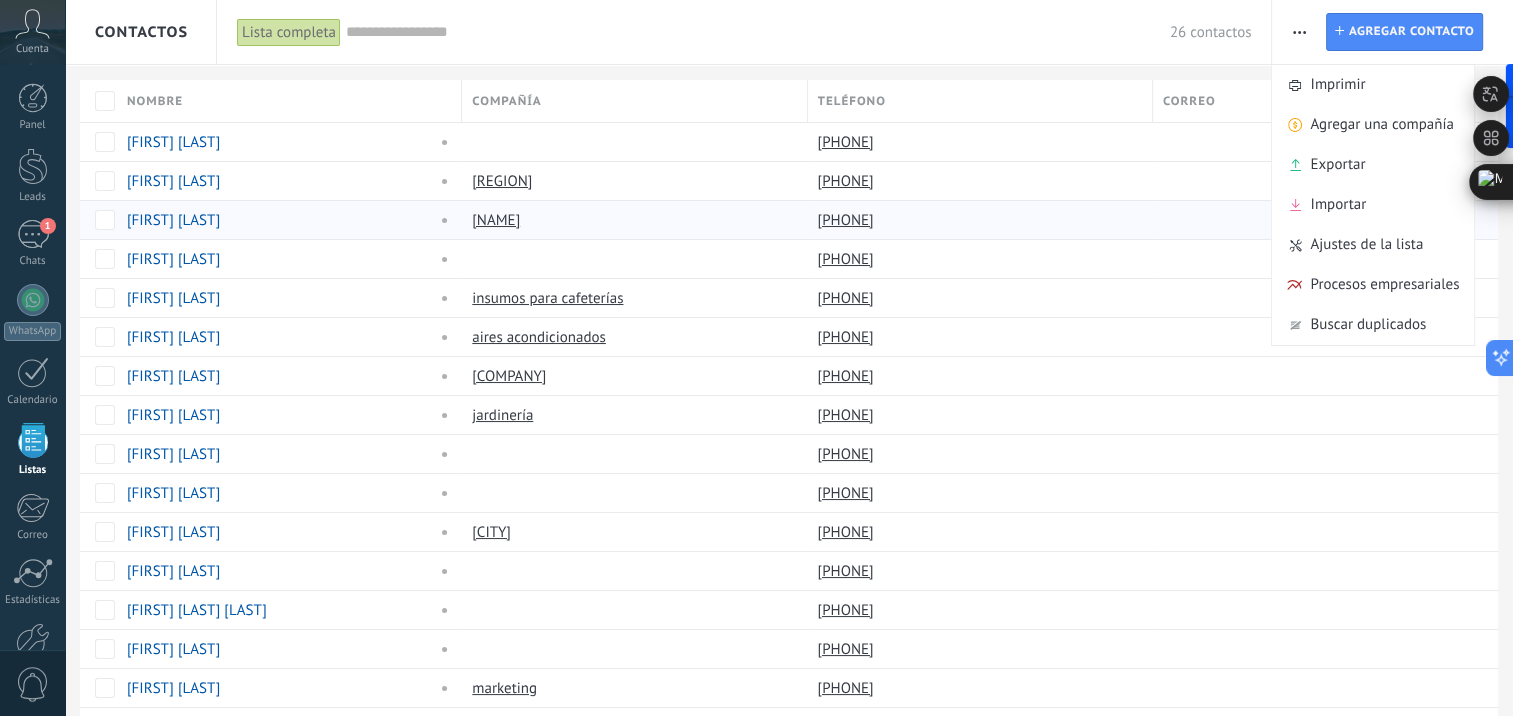 click on "Importar" at bounding box center [1338, 205] 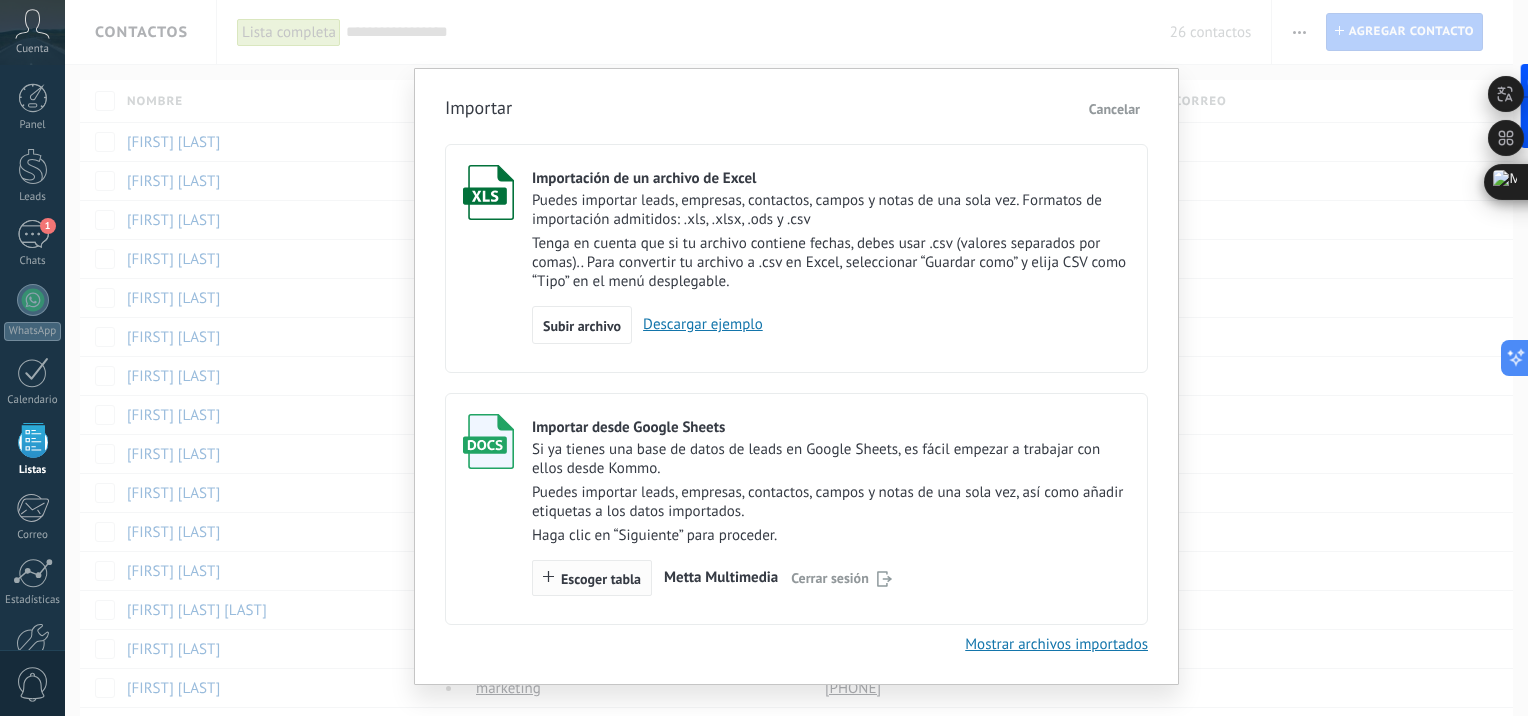 click on "Escoger tabla" at bounding box center (601, 579) 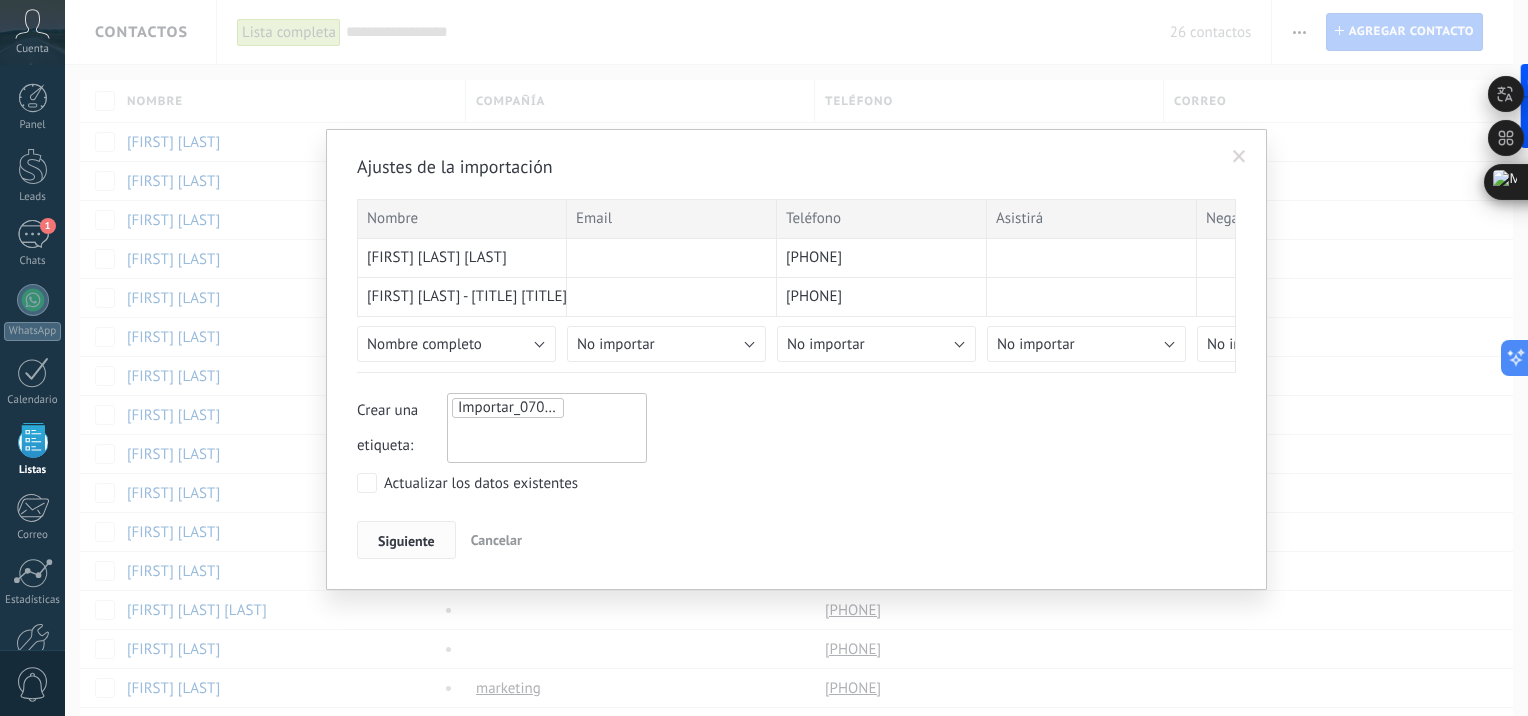 click on "Siguiente" at bounding box center (406, 541) 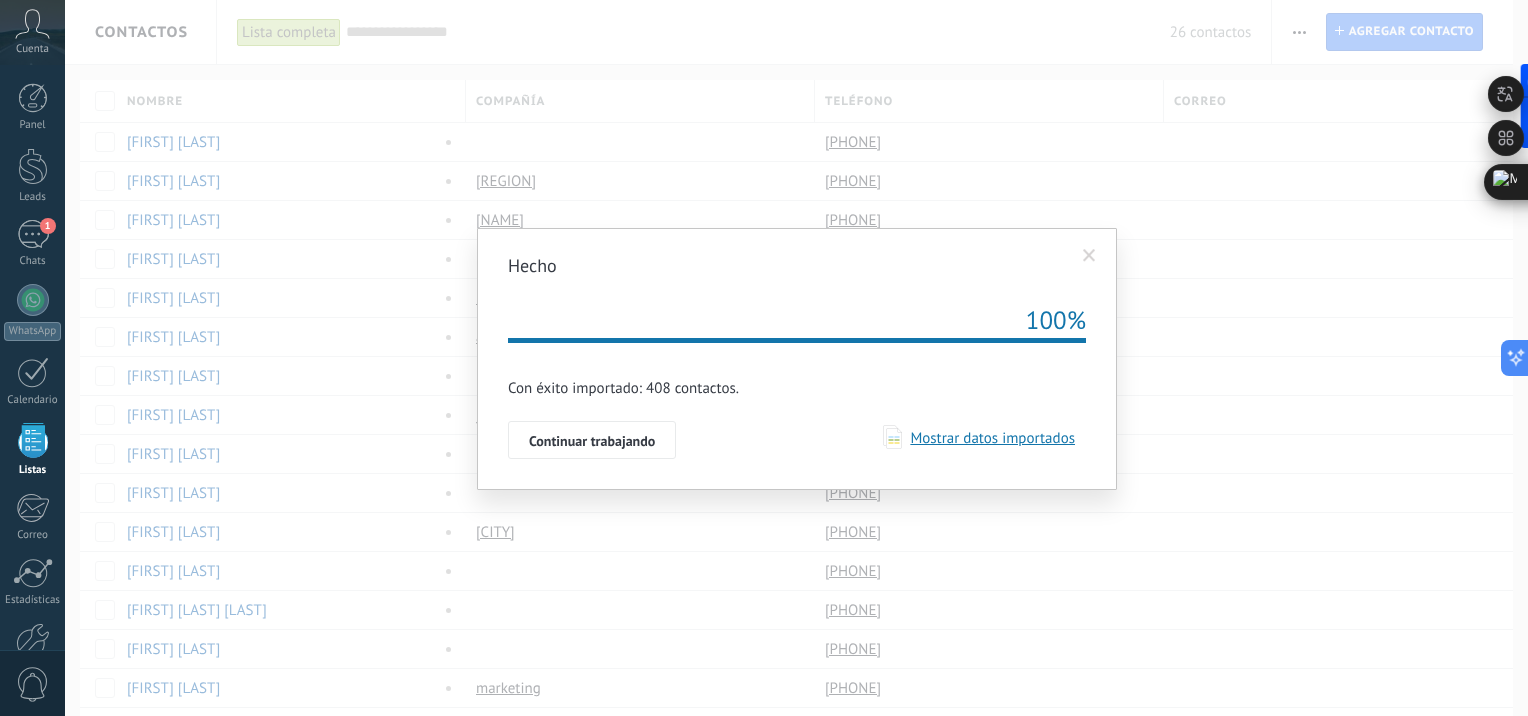 click on "Mostrar datos importados" at bounding box center [988, 438] 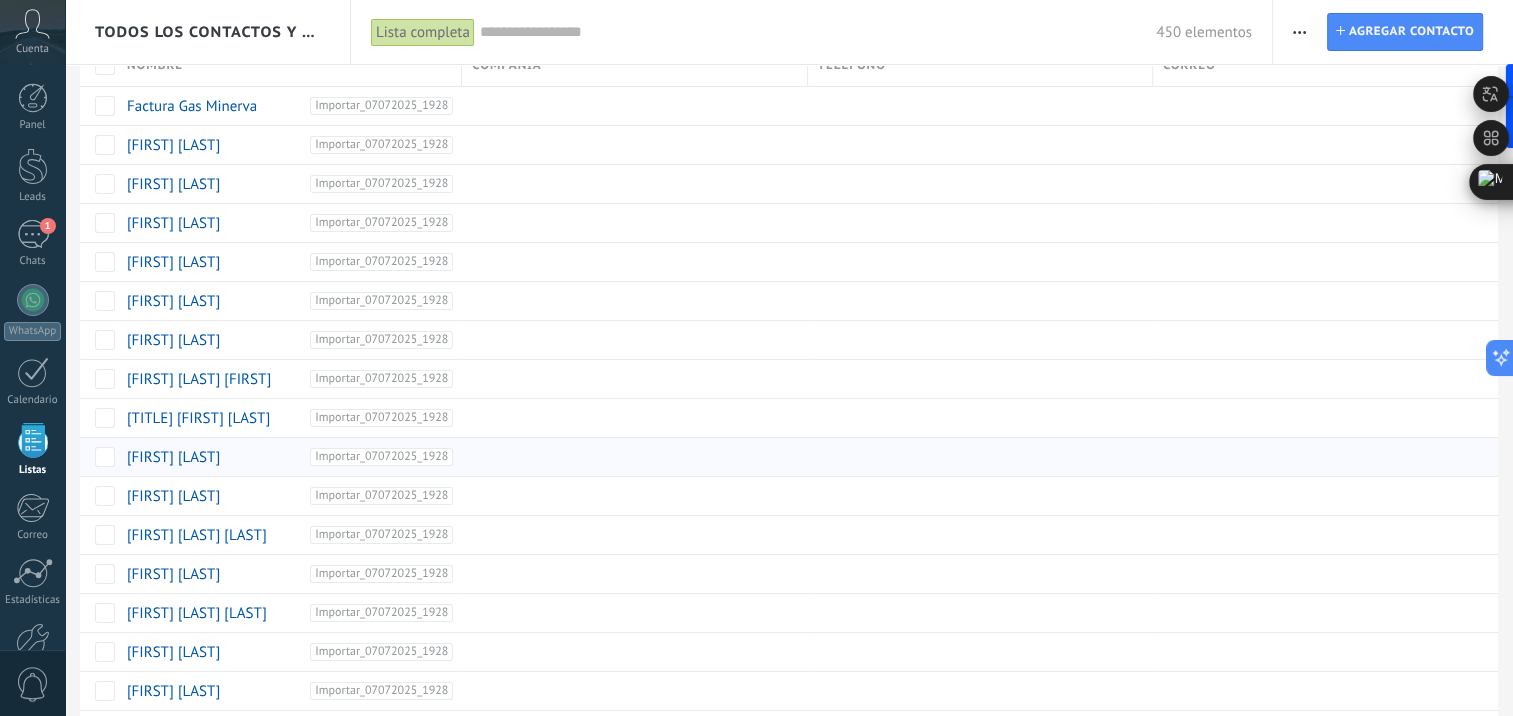 scroll, scrollTop: 0, scrollLeft: 0, axis: both 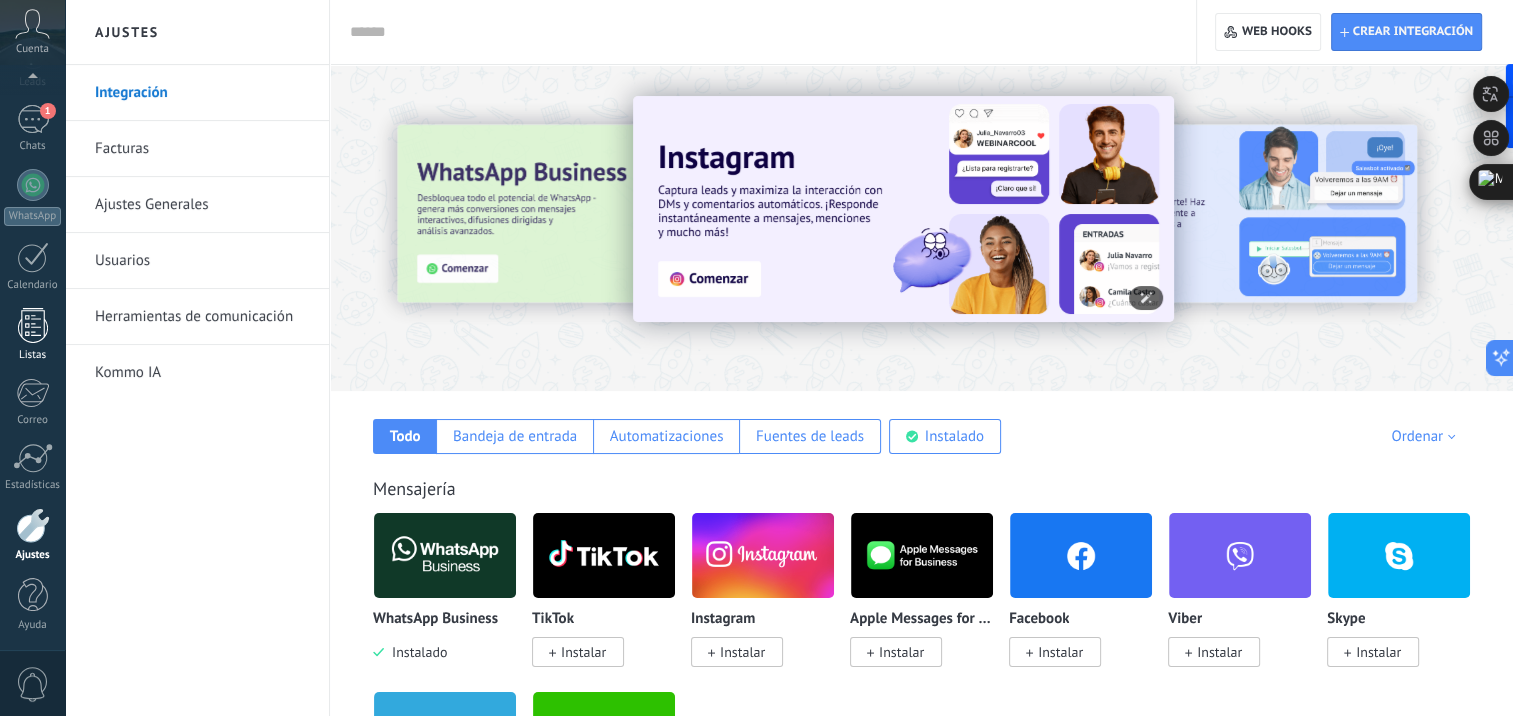 click at bounding box center (33, 325) 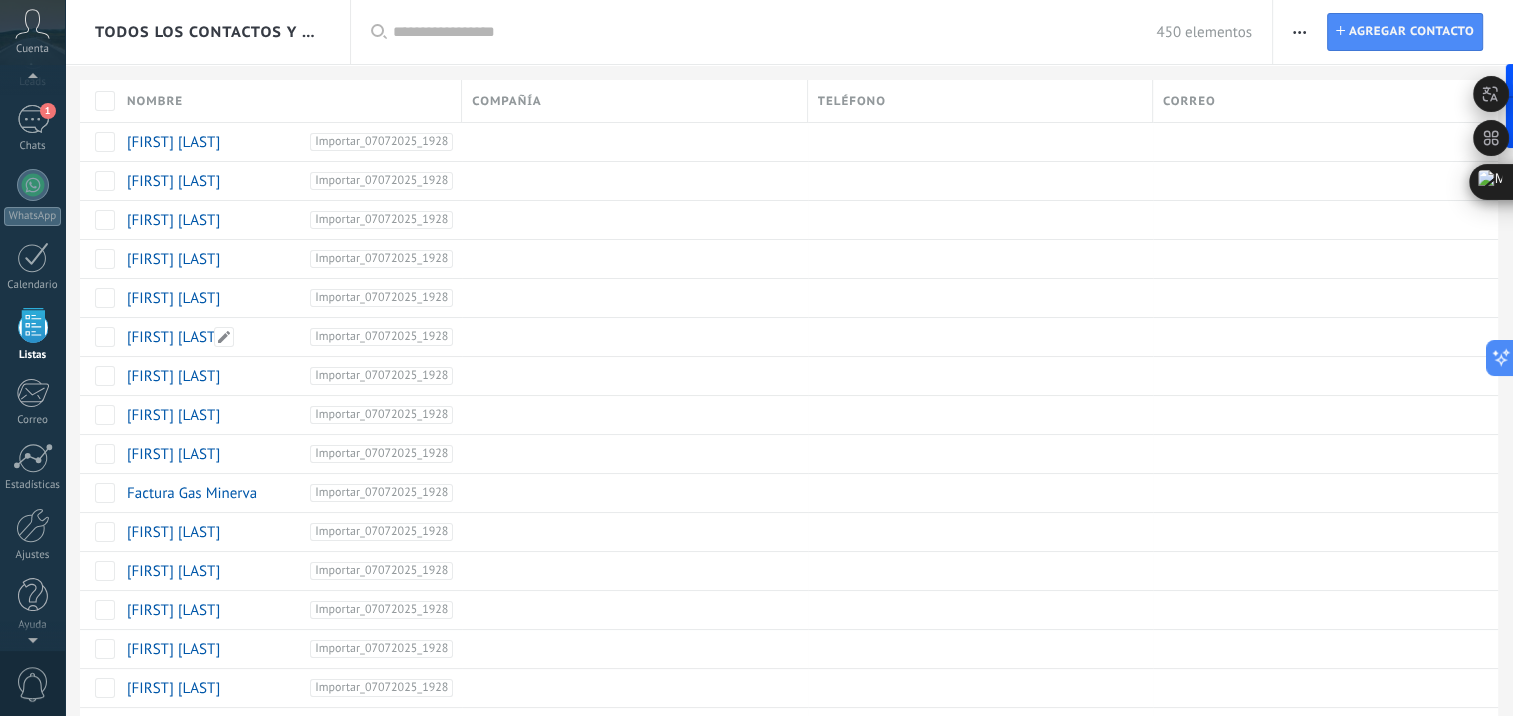 scroll, scrollTop: 51, scrollLeft: 0, axis: vertical 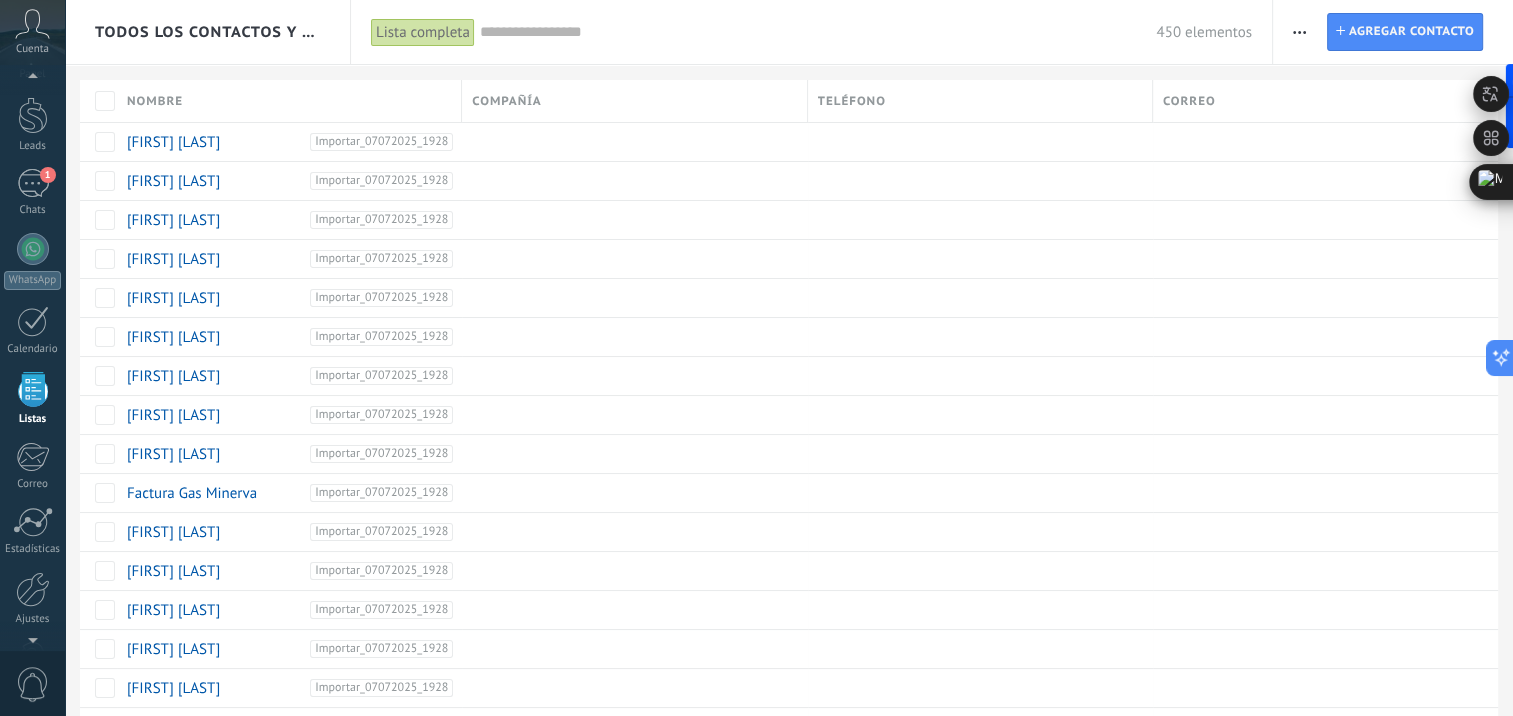 click at bounding box center (1299, 32) 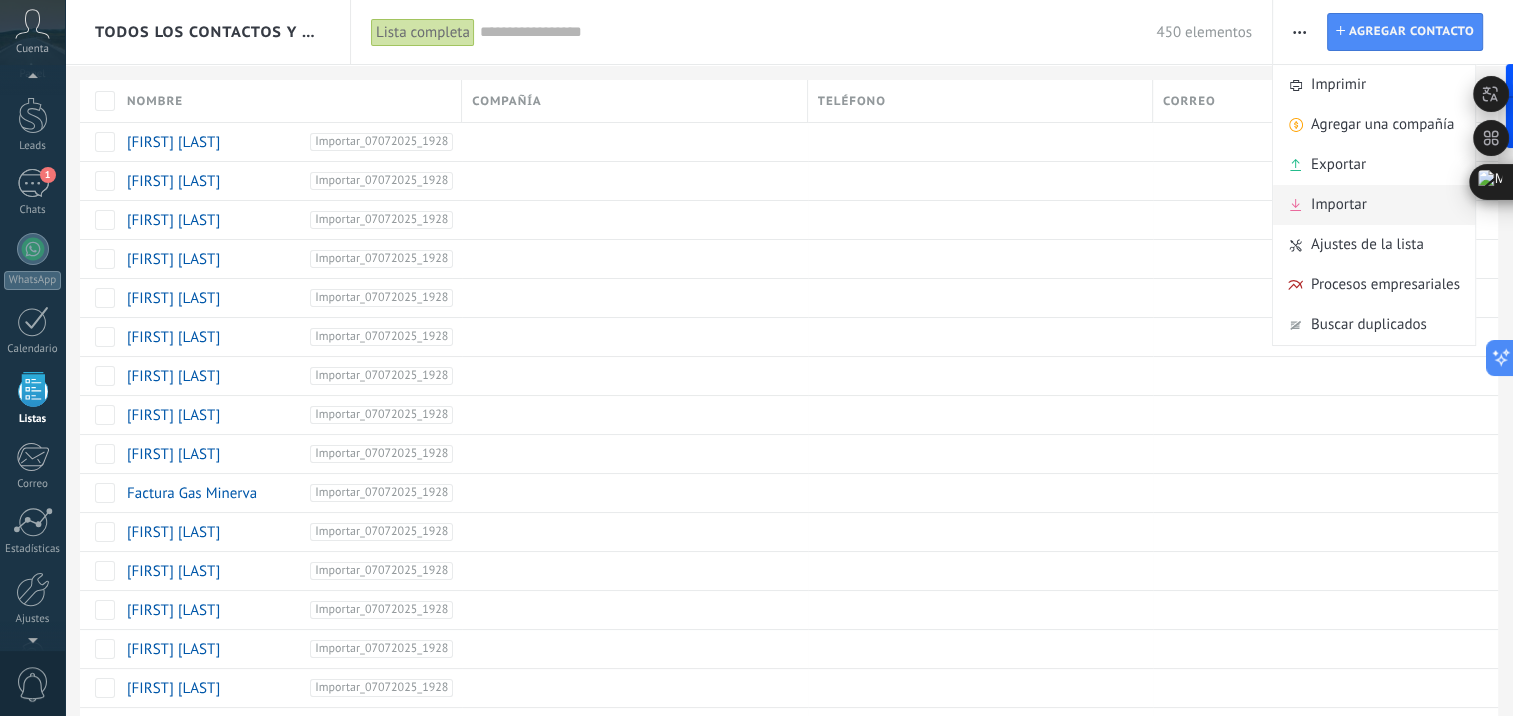 click on "Importar" at bounding box center (1339, 205) 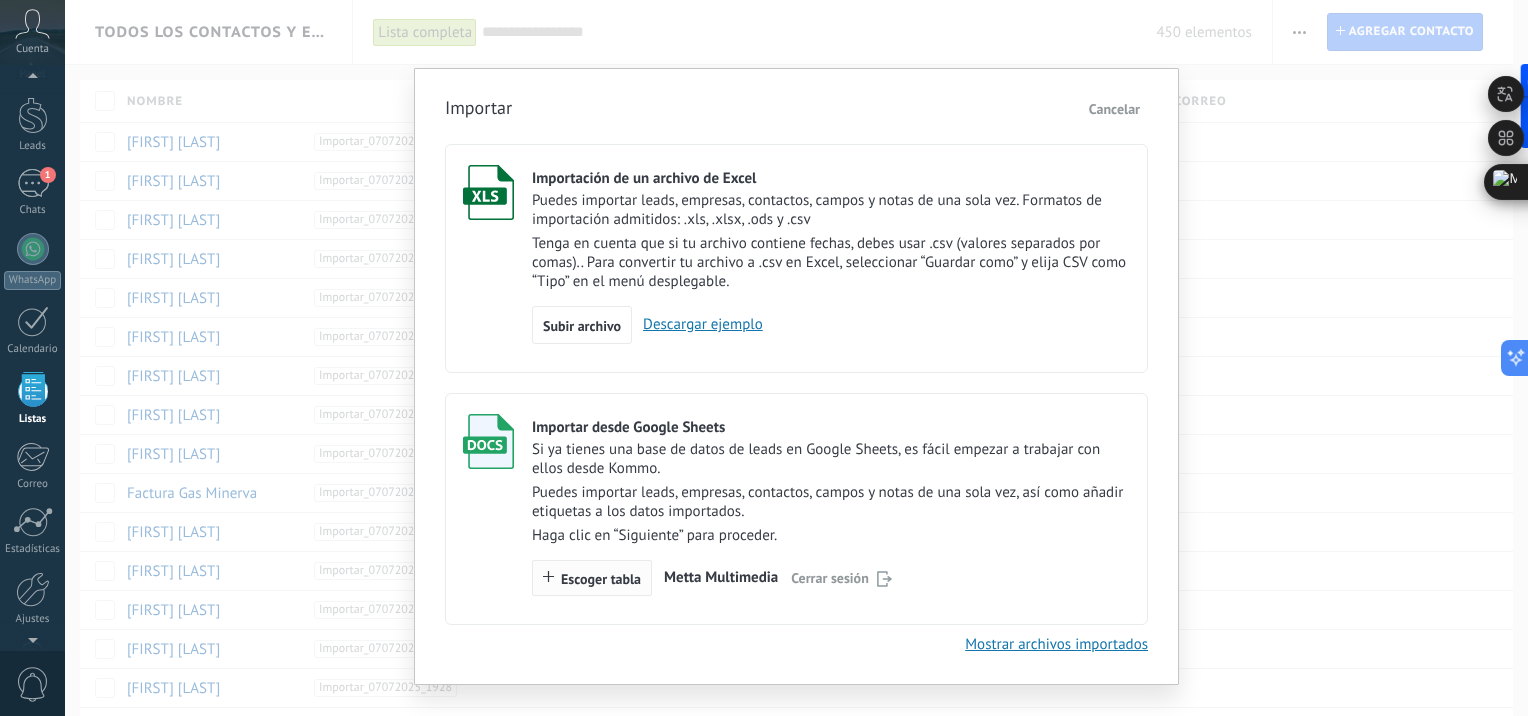 click on "Escoger tabla" at bounding box center (601, 579) 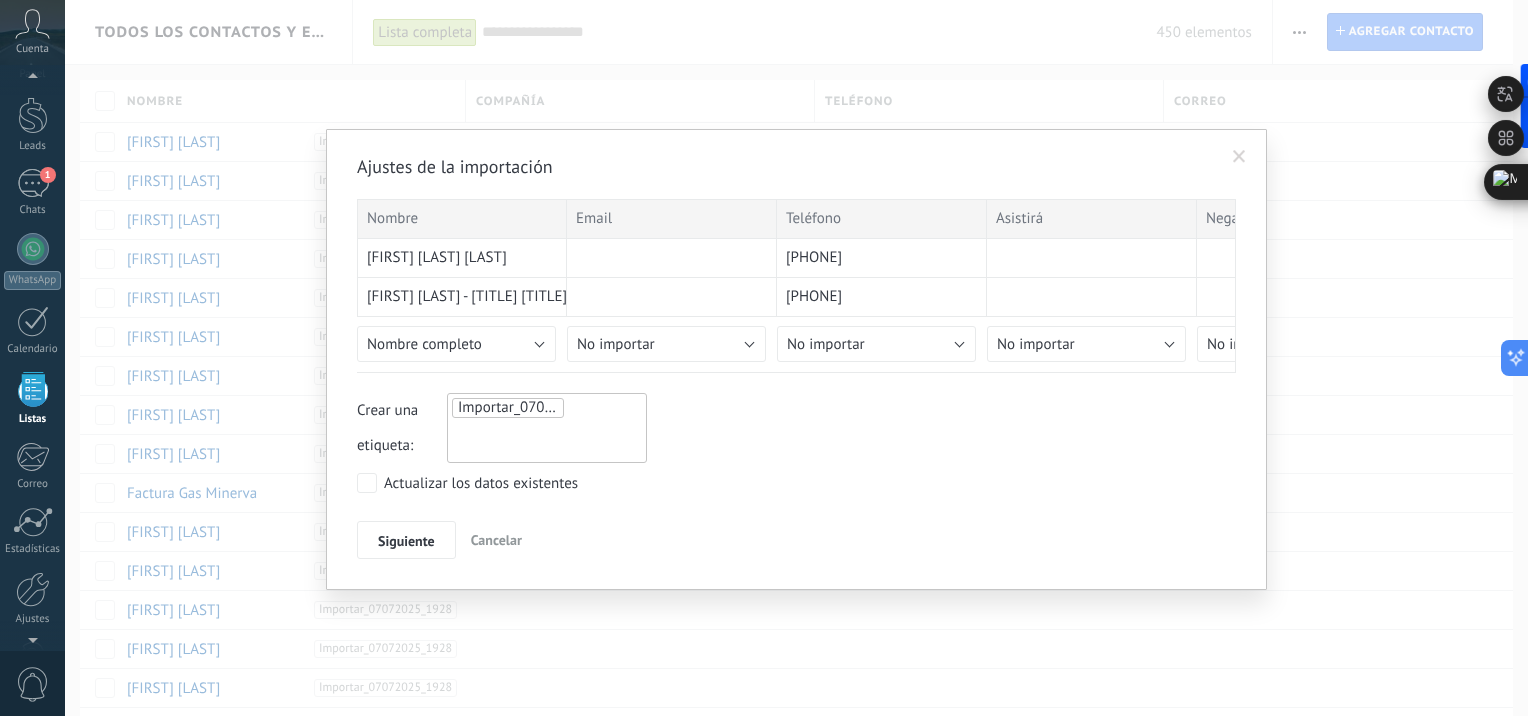 click on "Importar_07072025_1929" at bounding box center [519, 408] 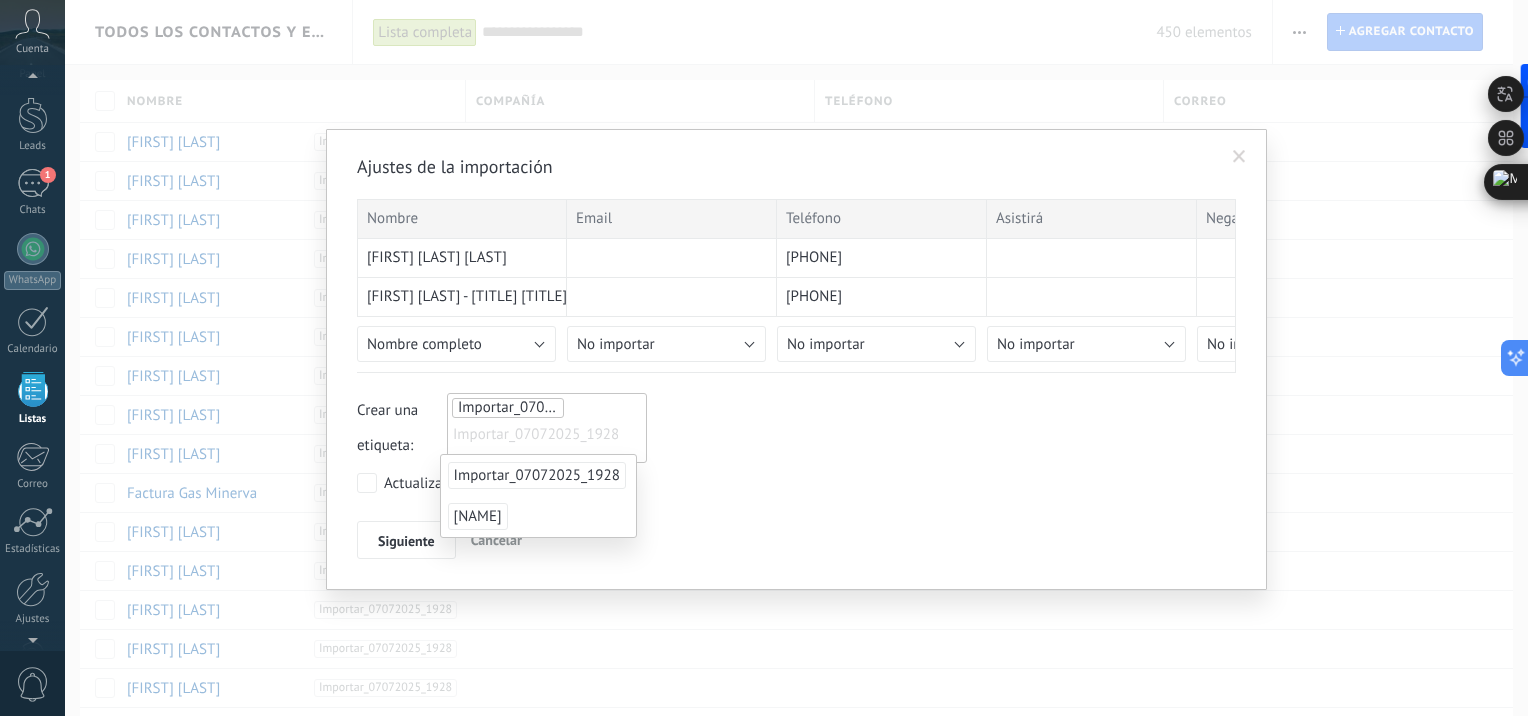 click on "Crear una etiqueta: Importar_07072025_1929 Importar_07072025_1928" at bounding box center [796, 428] 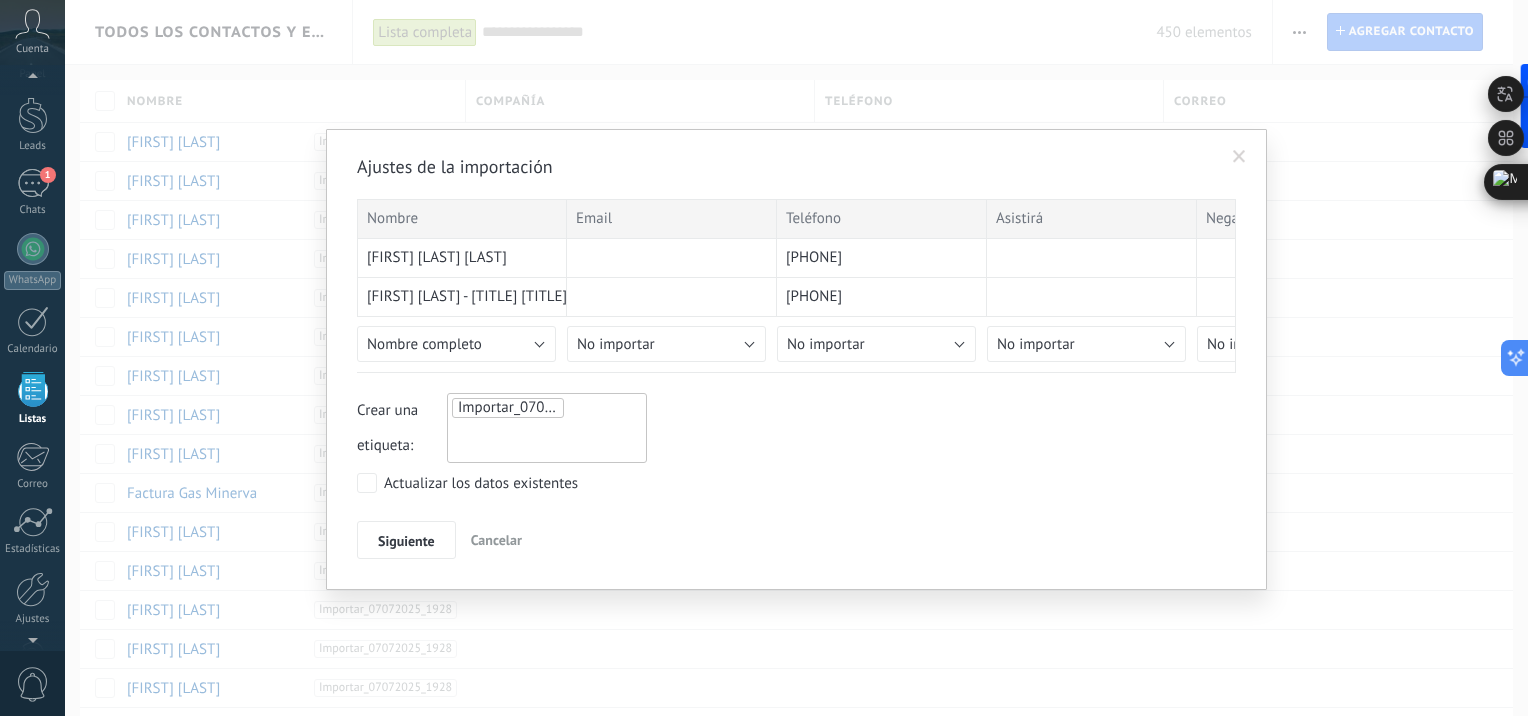 click on "Cancelar" at bounding box center (496, 540) 